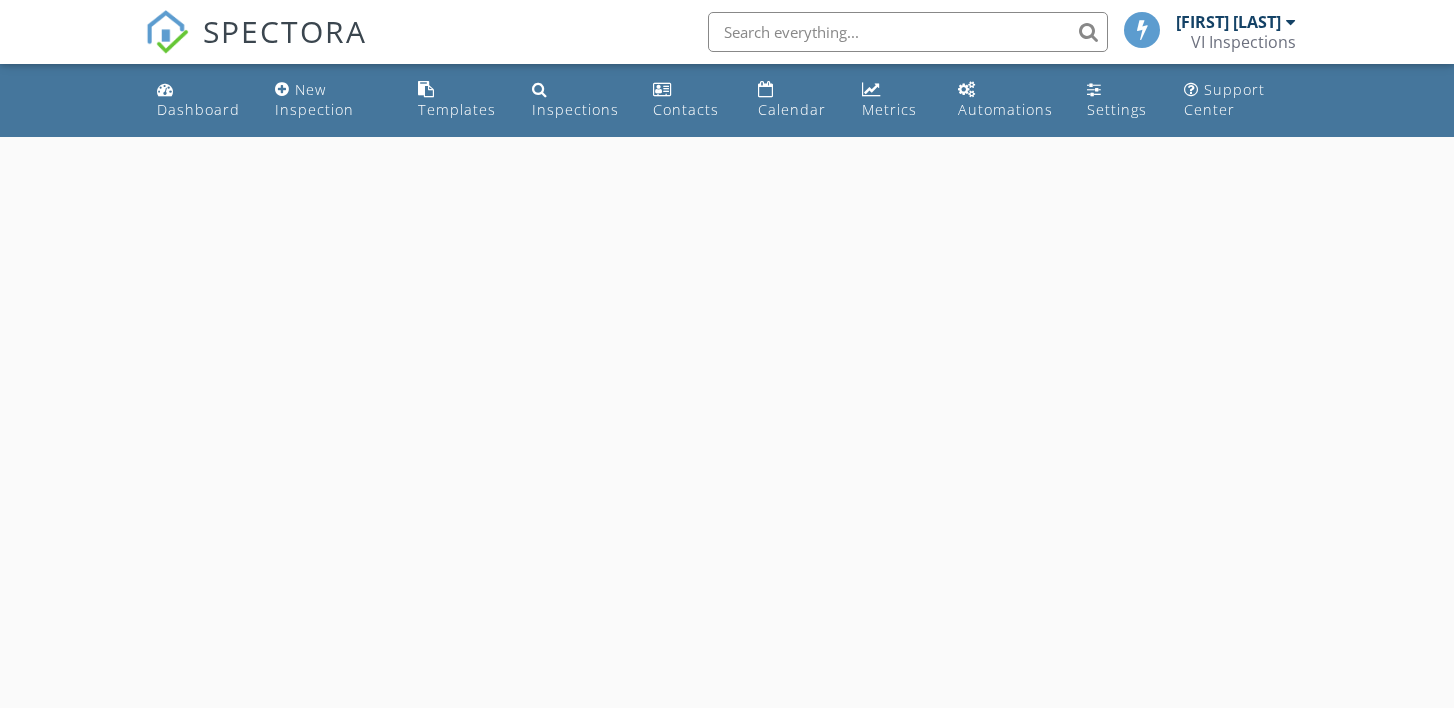 scroll, scrollTop: 0, scrollLeft: 0, axis: both 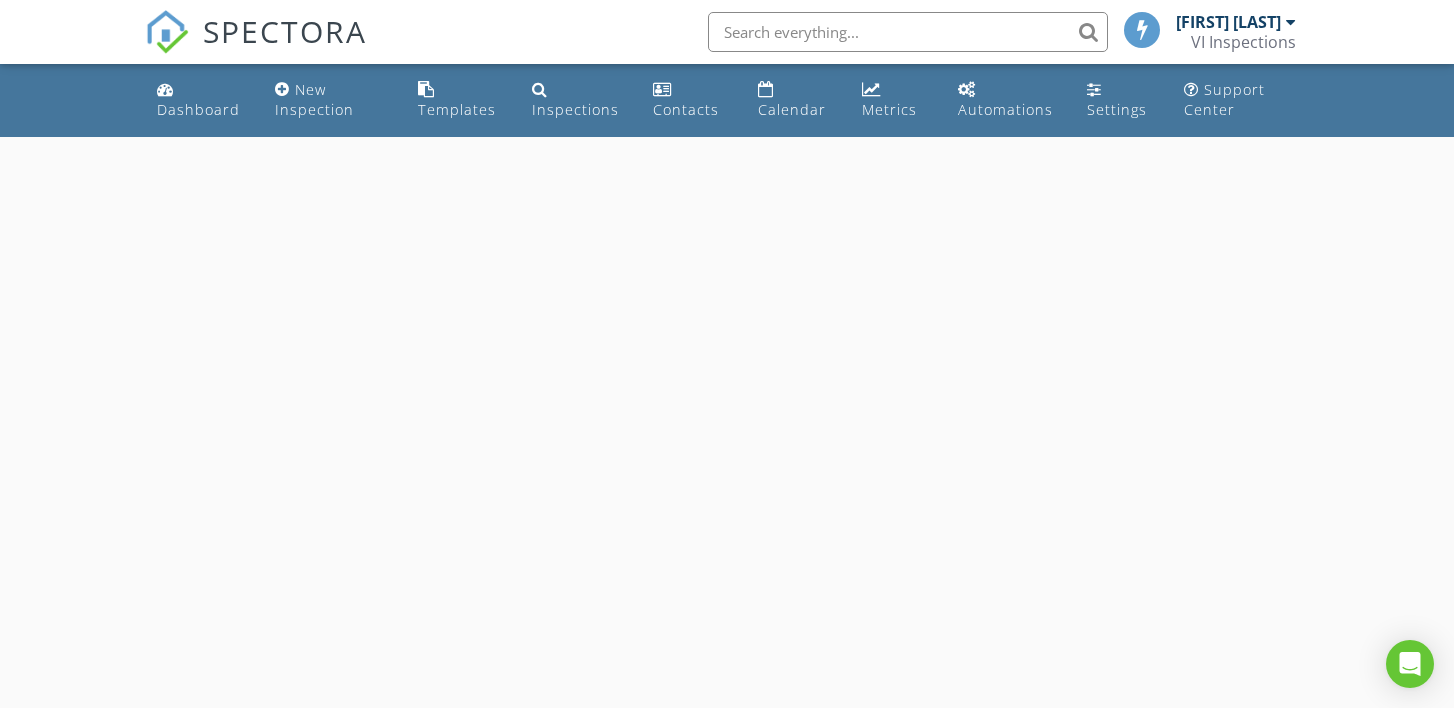 select on "7" 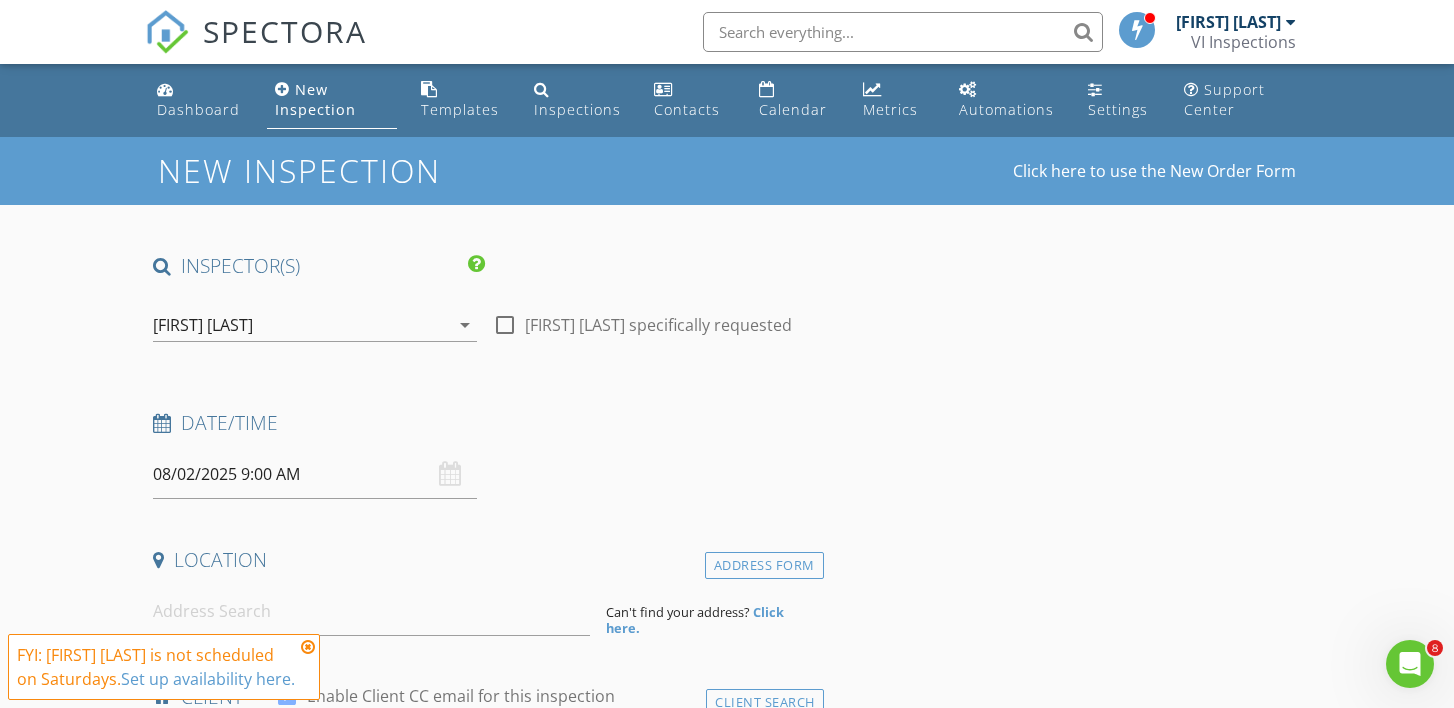 scroll, scrollTop: 0, scrollLeft: 0, axis: both 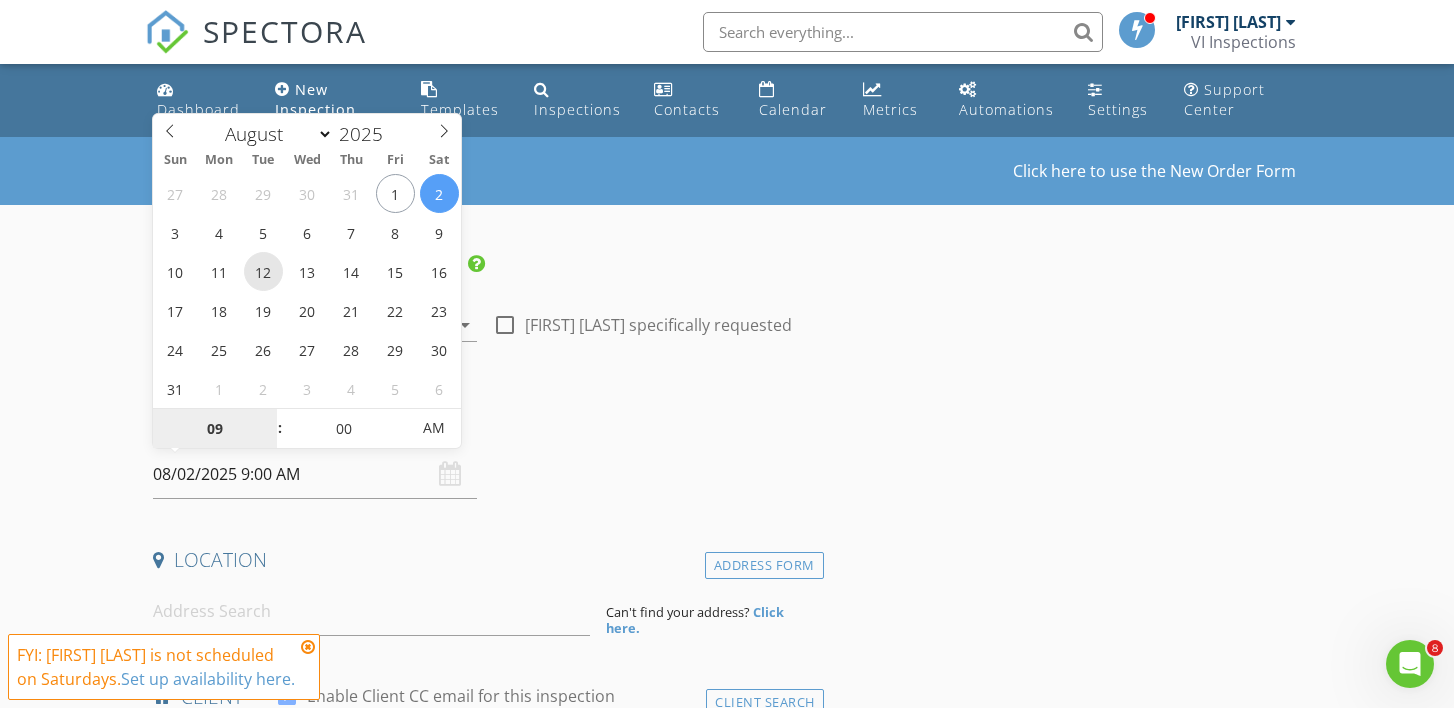type on "[DATE] [TIME]" 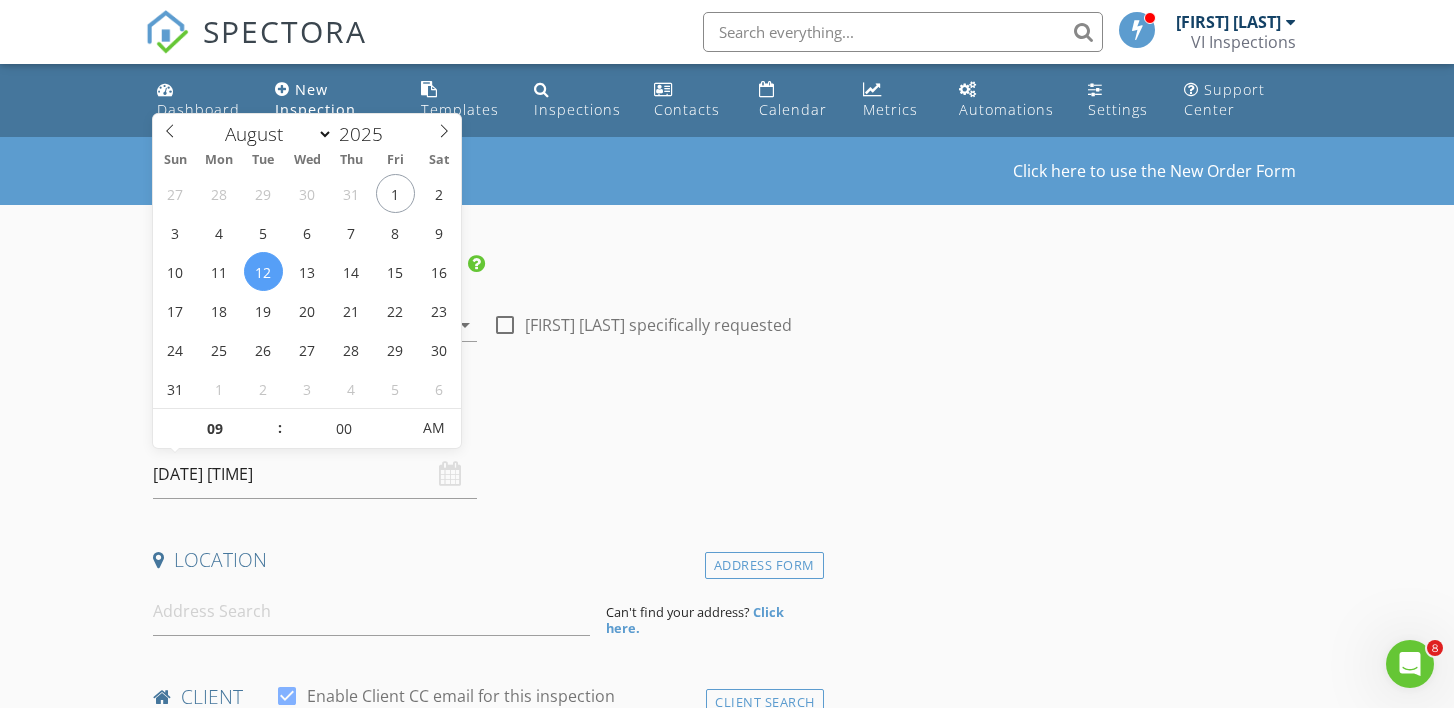 click on "INSPECTOR(S)
check_box   Tyrel Kerpan   PRIMARY   Tyrel Kerpan arrow_drop_down   check_box_outline_blank Tyrel Kerpan specifically requested
Date/Time
08/12/2025 9:00 AM
Location
Address Form       Can't find your address?   Click here.
client
check_box Enable Client CC email for this inspection   Client Search     check_box_outline_blank Client is a Company/Organization     First Name   Last Name   Email   CC Email   Phone   Address   City   State   Zip       Notes   Private Notes
ADD ADDITIONAL client
SERVICES
check_box_outline_blank   Residential Home Inspection   check_box_outline_blank   BGRS Inspection   Residential inspection for BGRS check_box_outline_blank   WETT Inspection   Level 1 (Visual) Inspection check_box_outline_blank   Roof Inspection     Strata Inspection" at bounding box center (726, 1833) 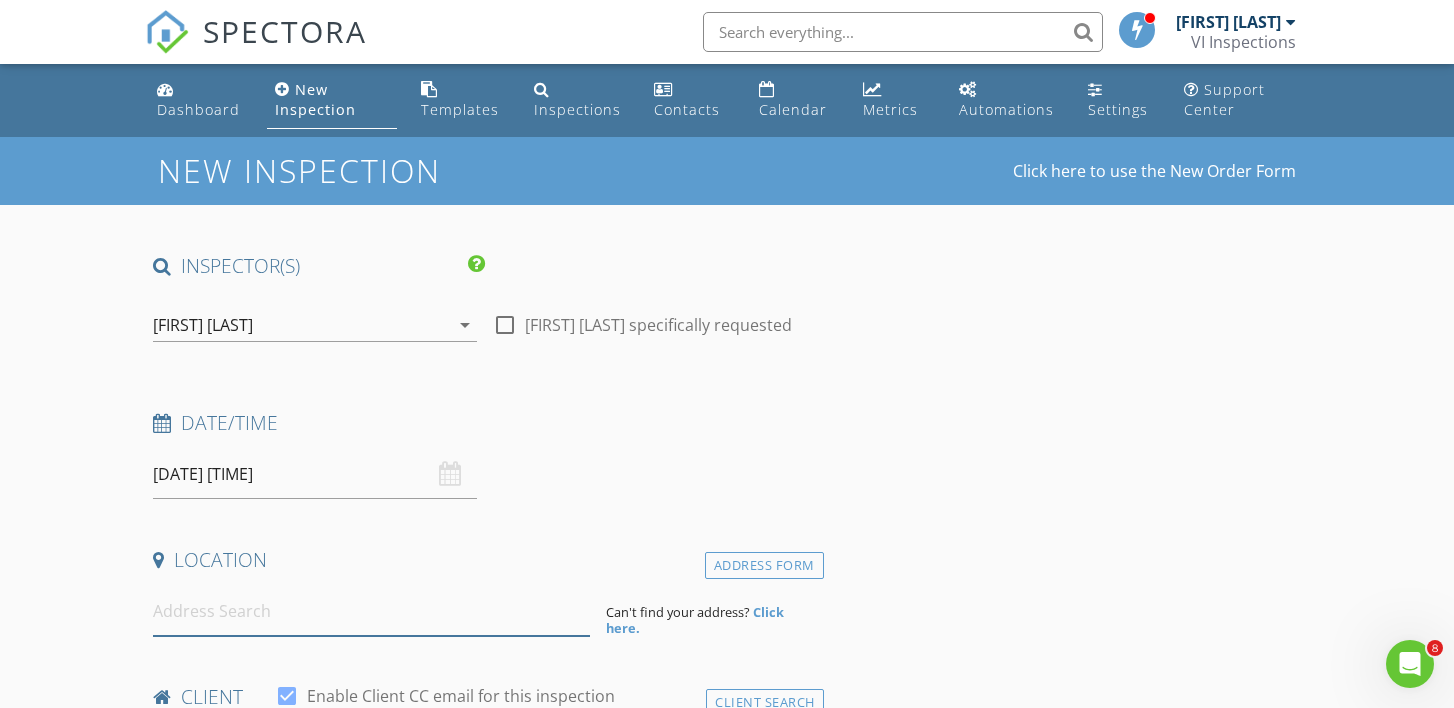 click at bounding box center (371, 611) 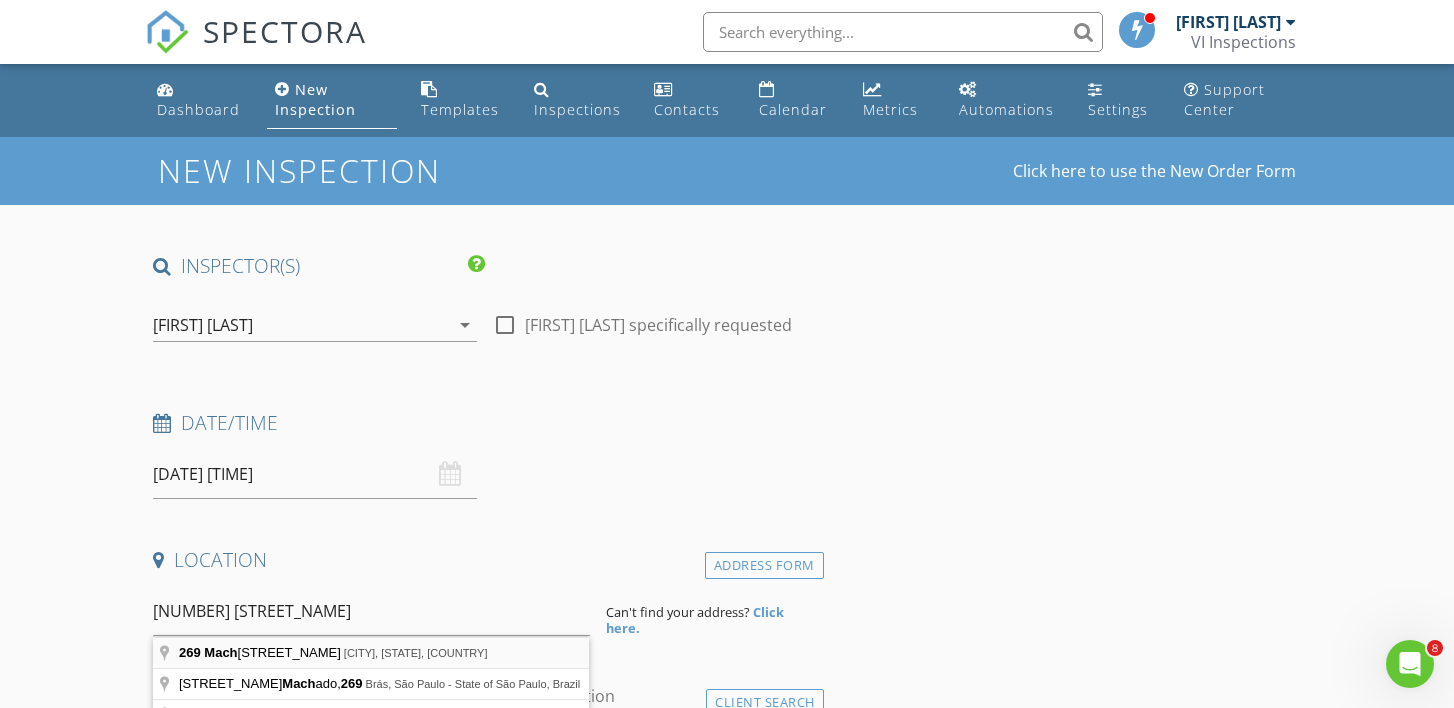 type on "269 Machleary Street, Nanaimo, BC, Canada" 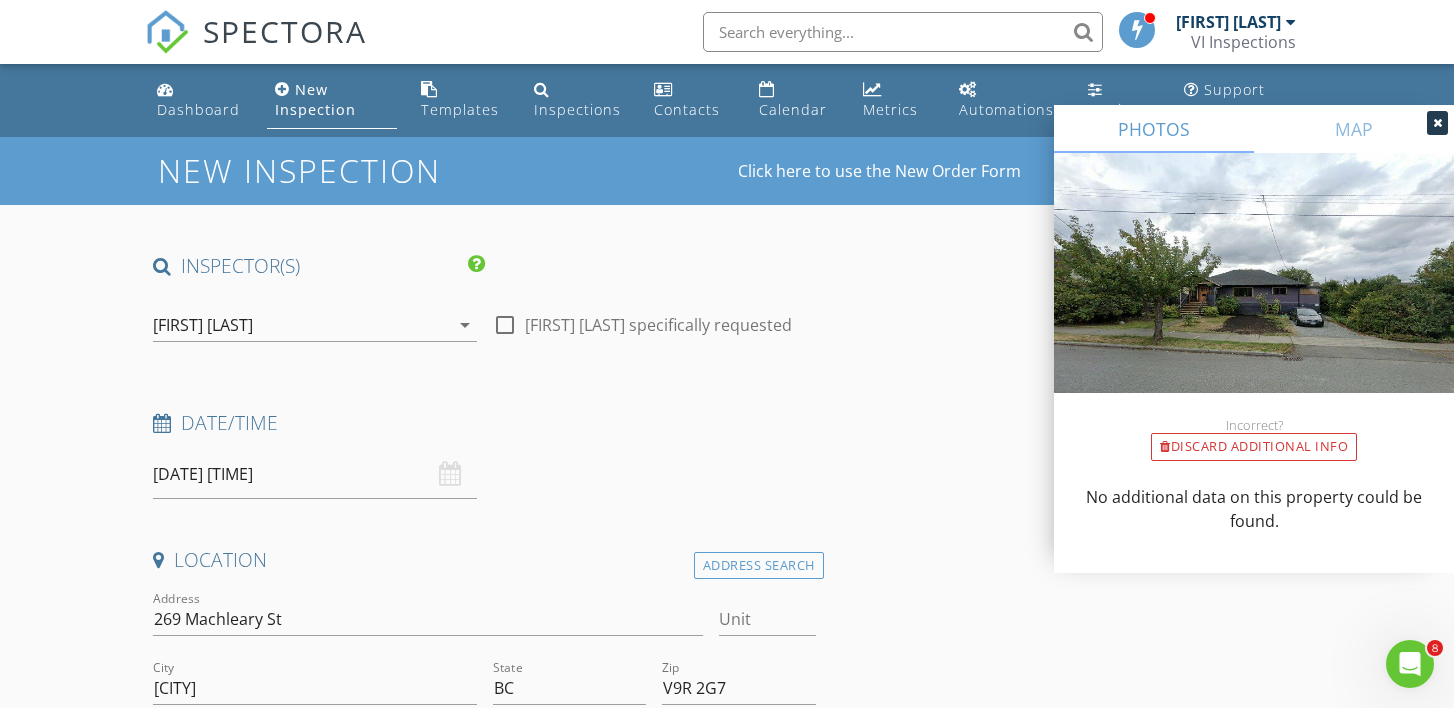 scroll, scrollTop: 616, scrollLeft: 0, axis: vertical 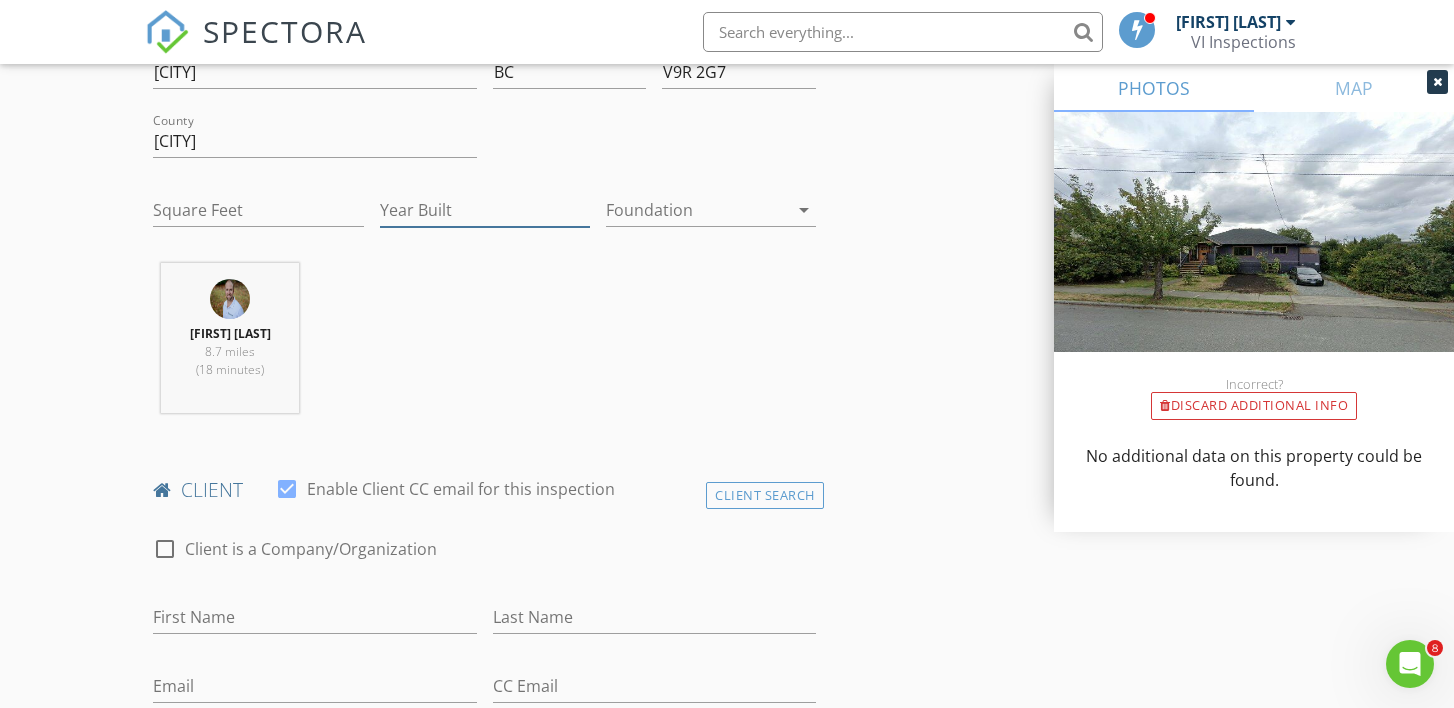 click on "Year Built" at bounding box center (485, 210) 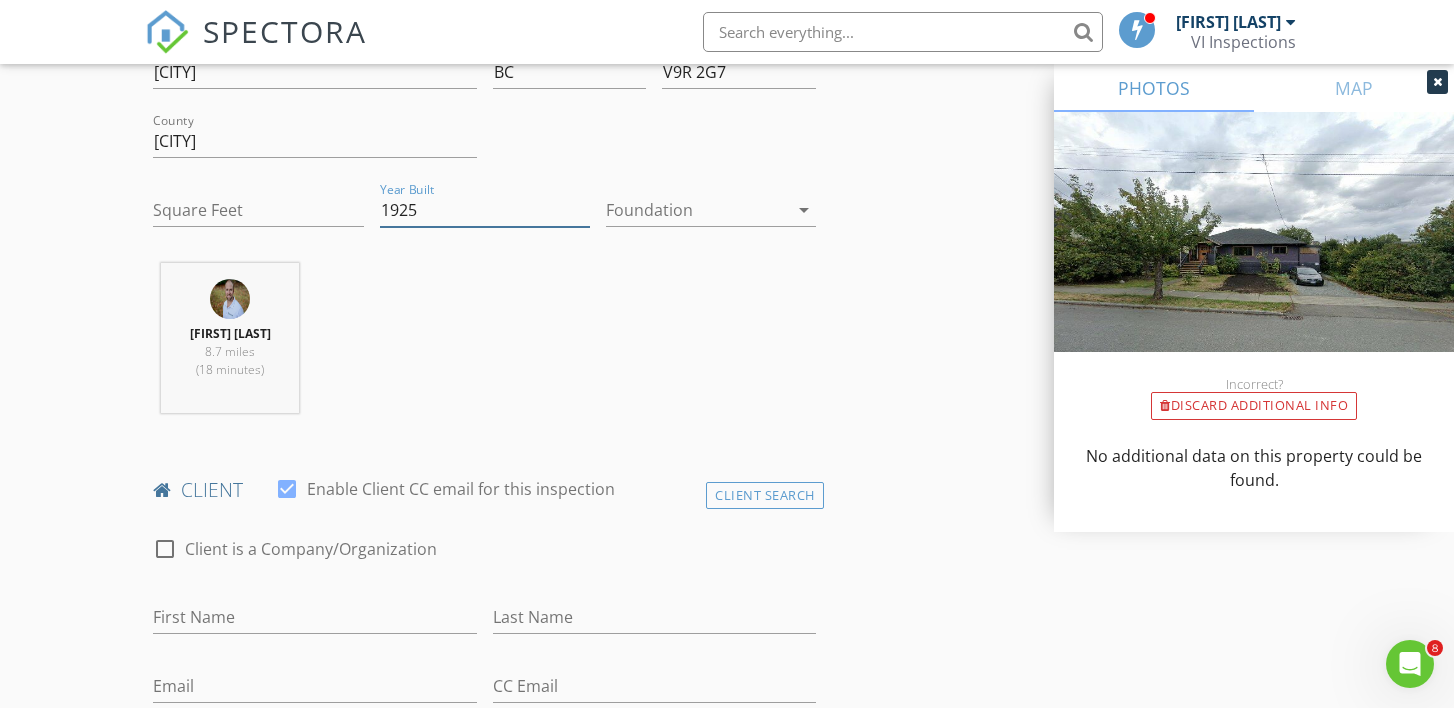 type on "1925" 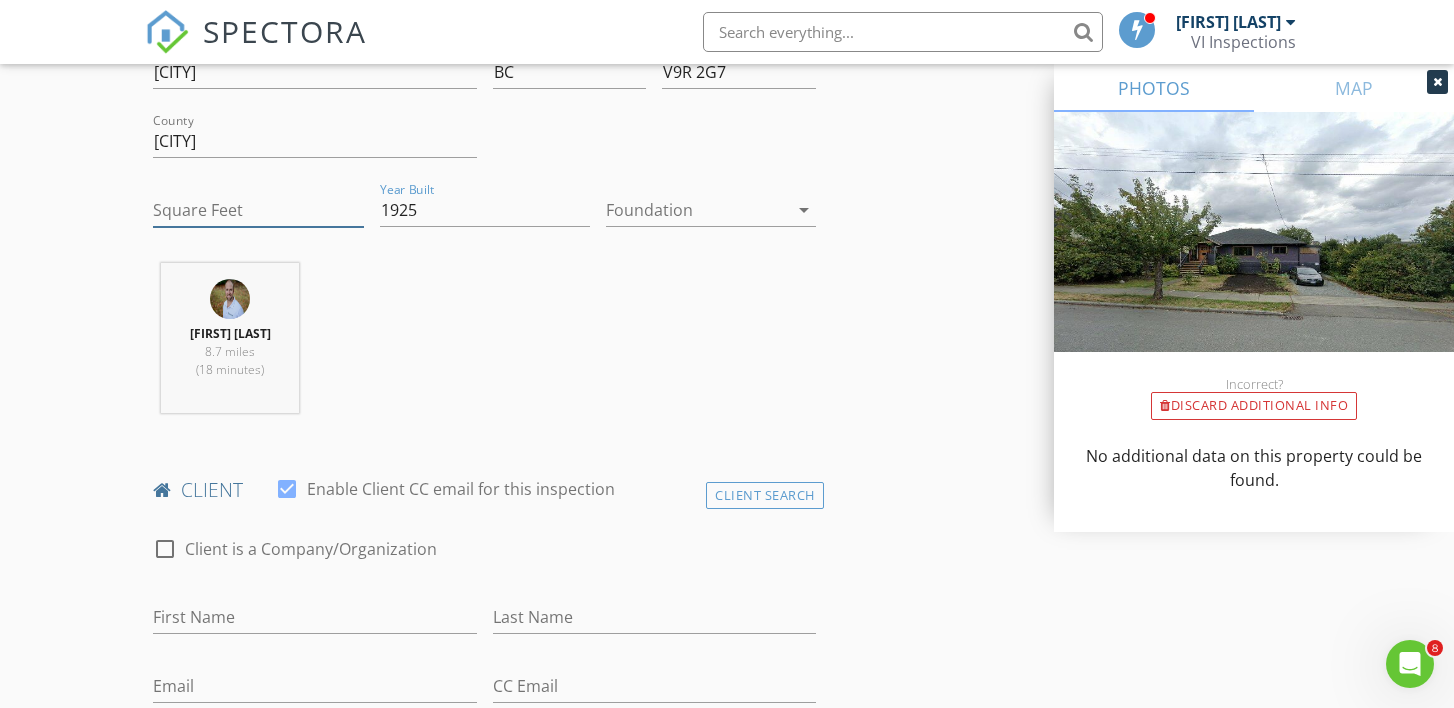 click on "Square Feet" at bounding box center [258, 210] 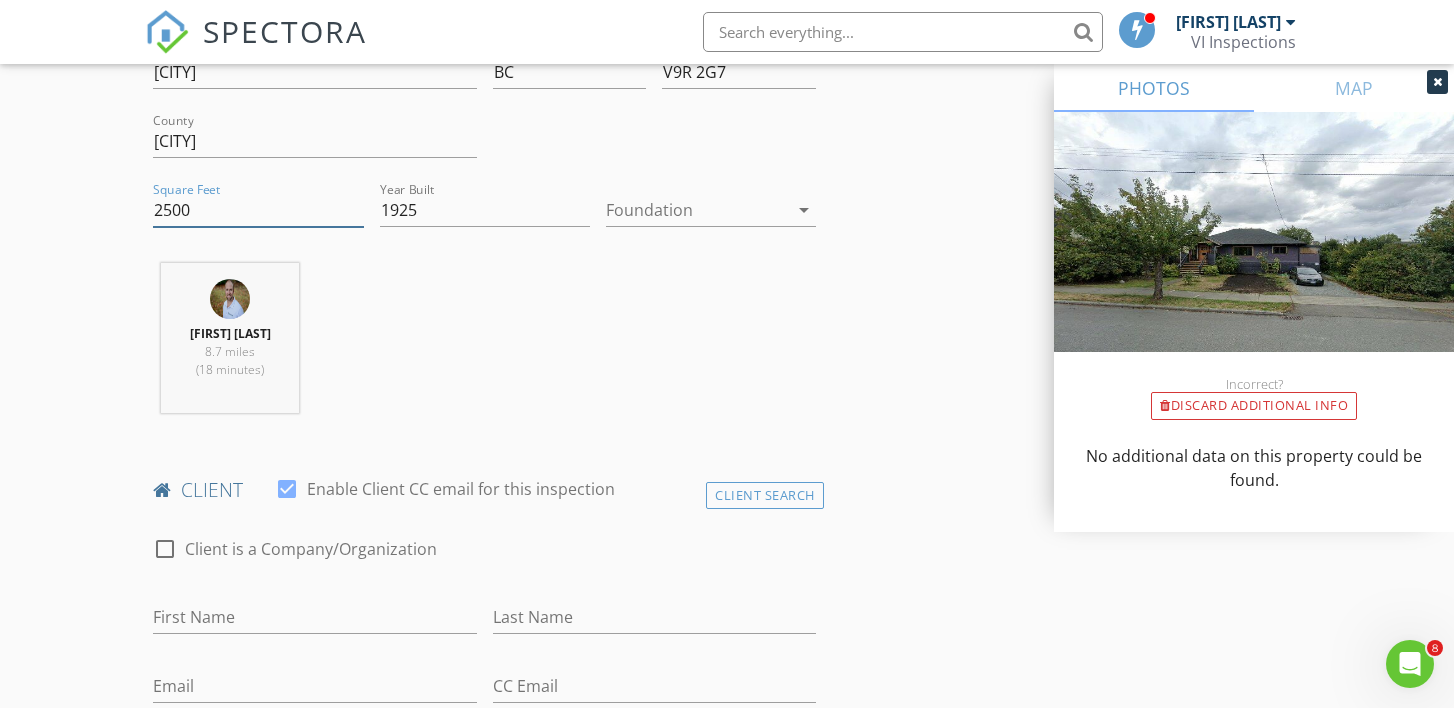 scroll, scrollTop: 786, scrollLeft: 0, axis: vertical 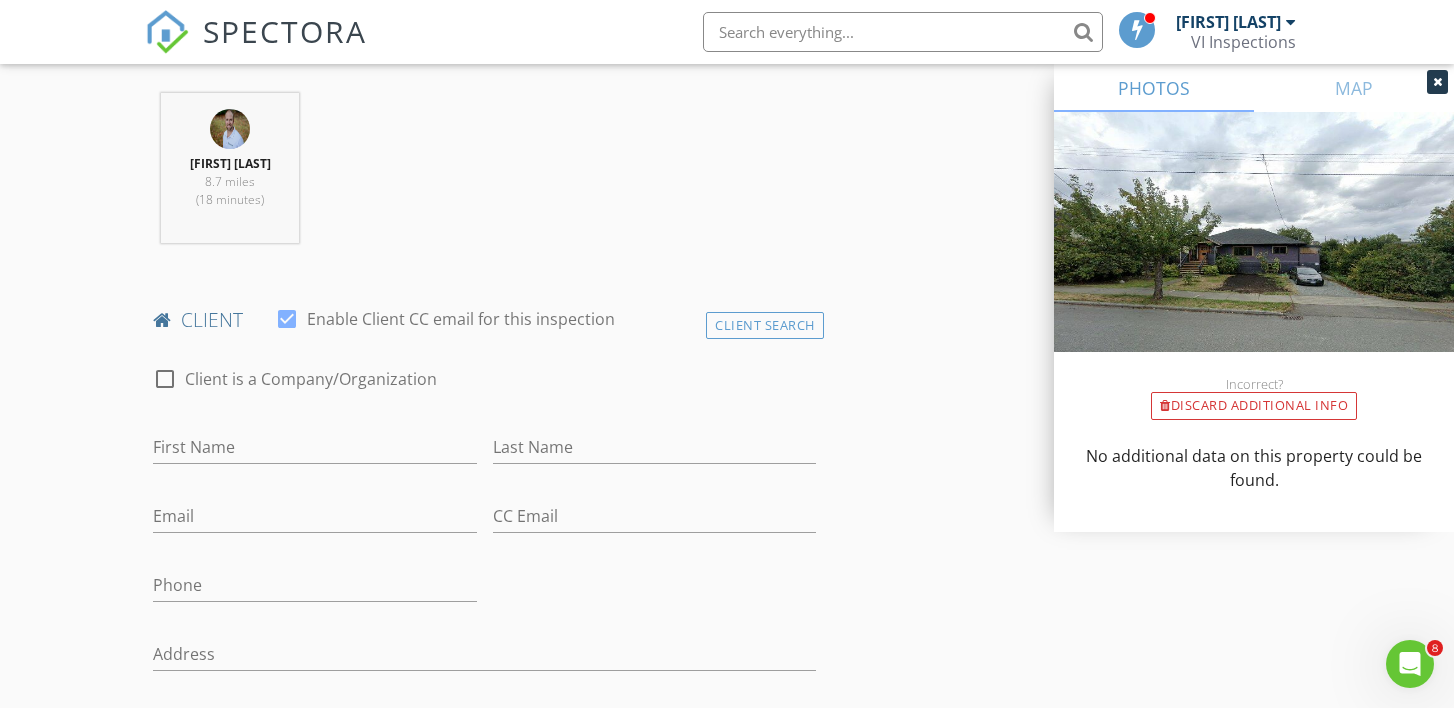 type on "2500" 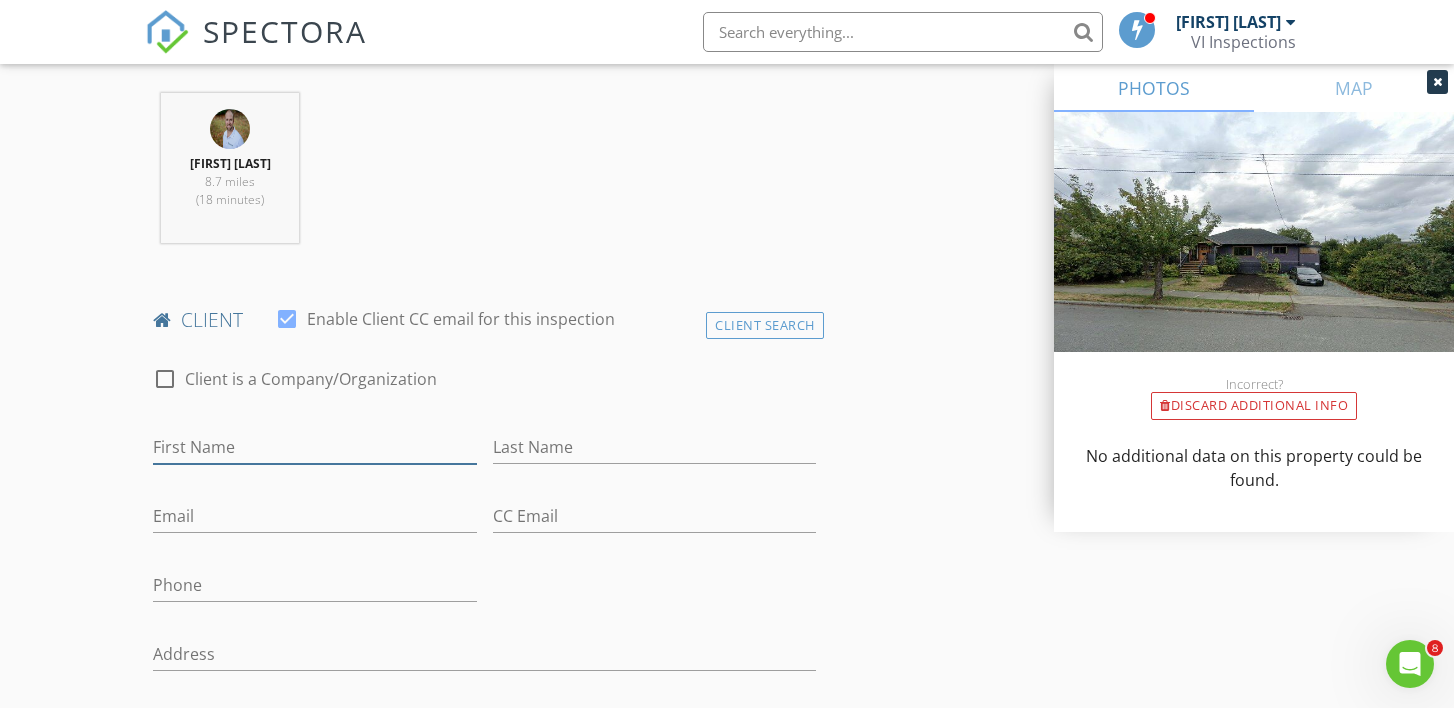 click on "First Name" at bounding box center (314, 447) 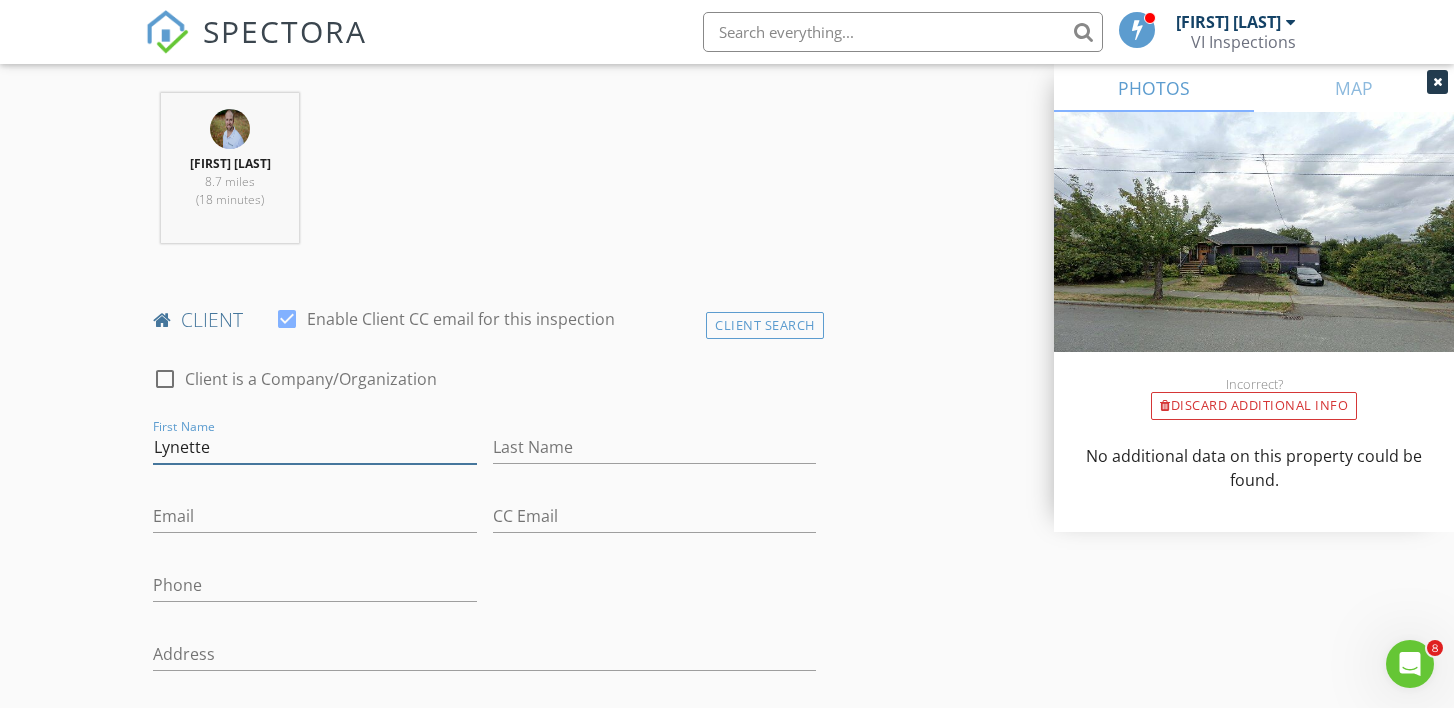 type on "[FIRST]" 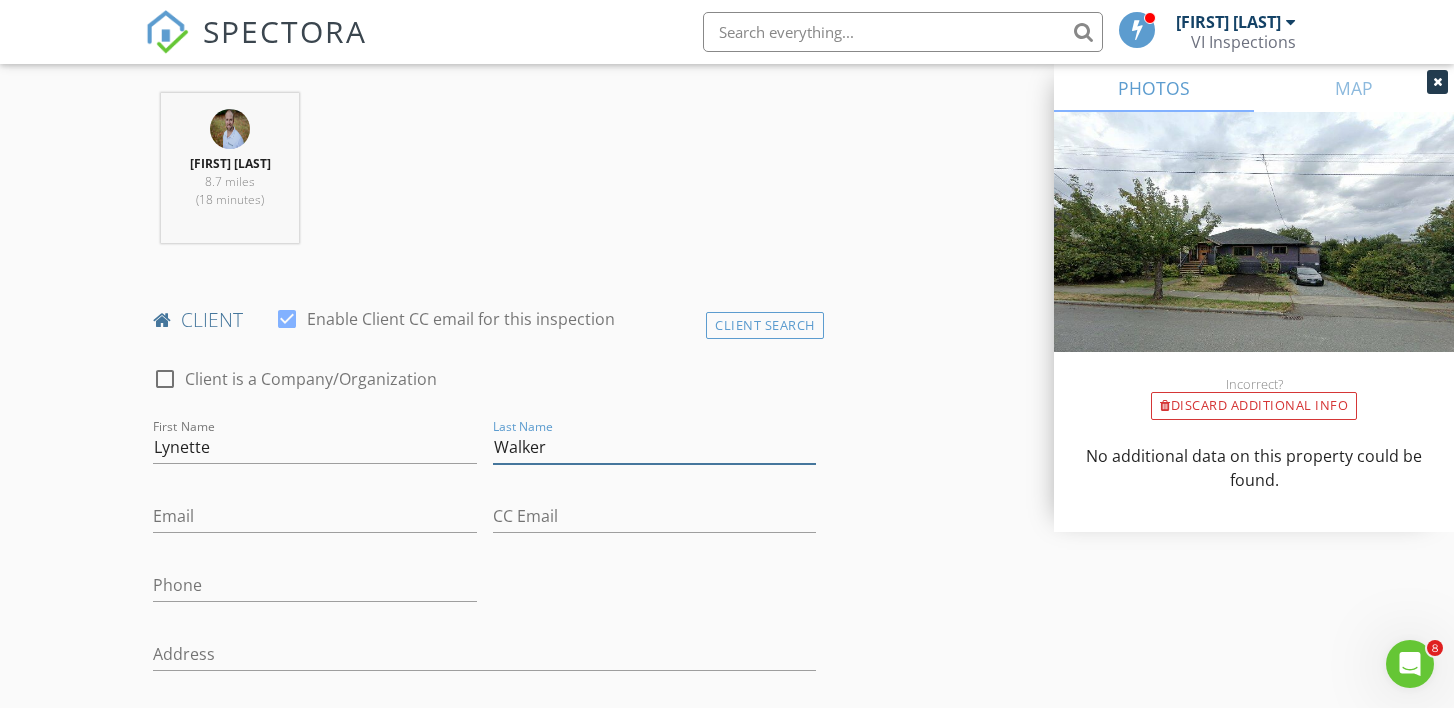type on "[LAST]" 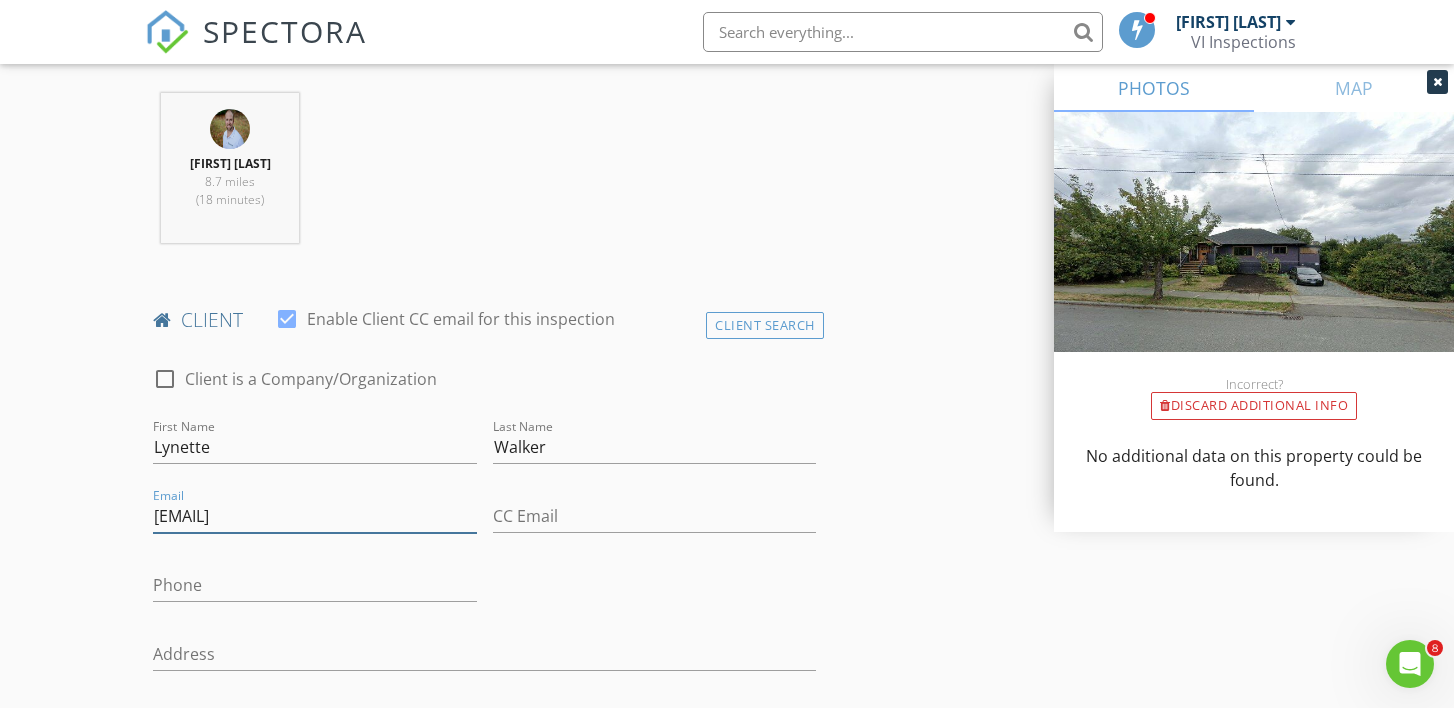 type on "klynwalker@[DOMAIN]" 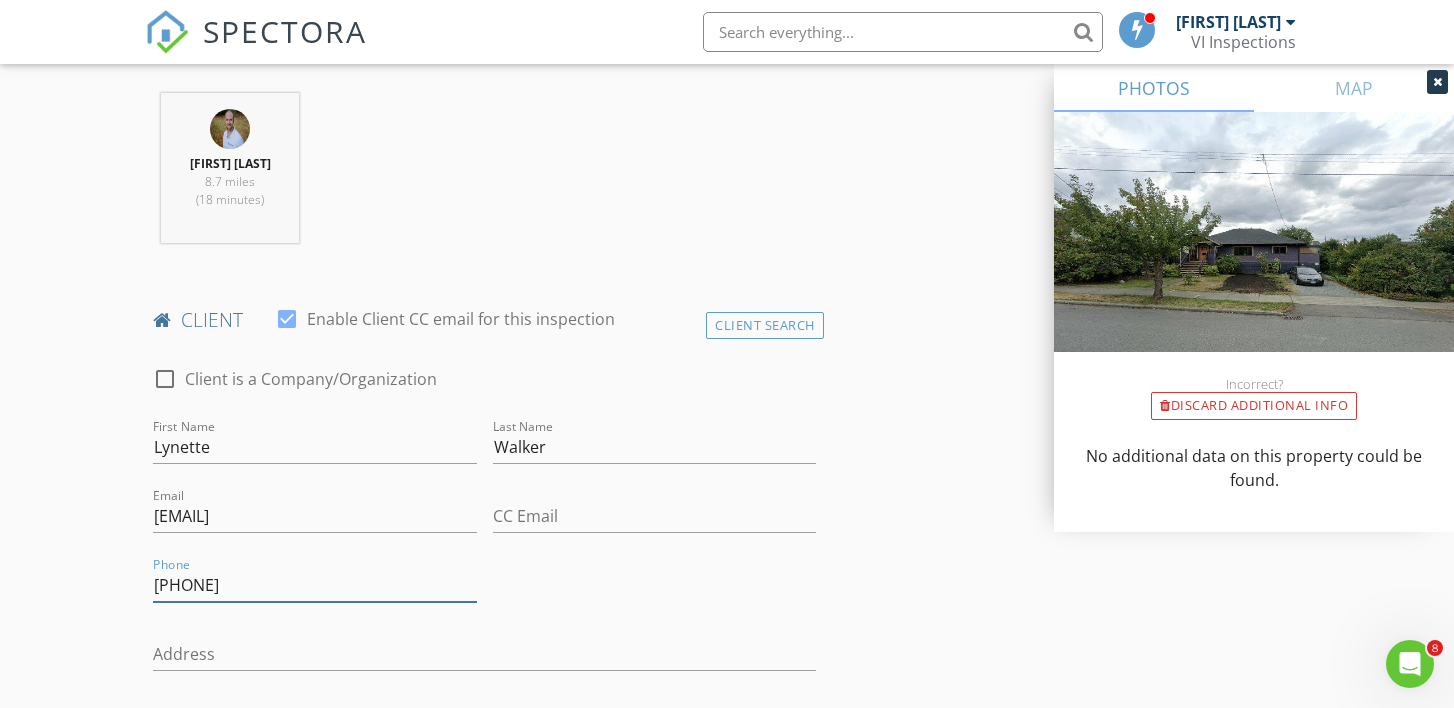 type on "[PHONE]" 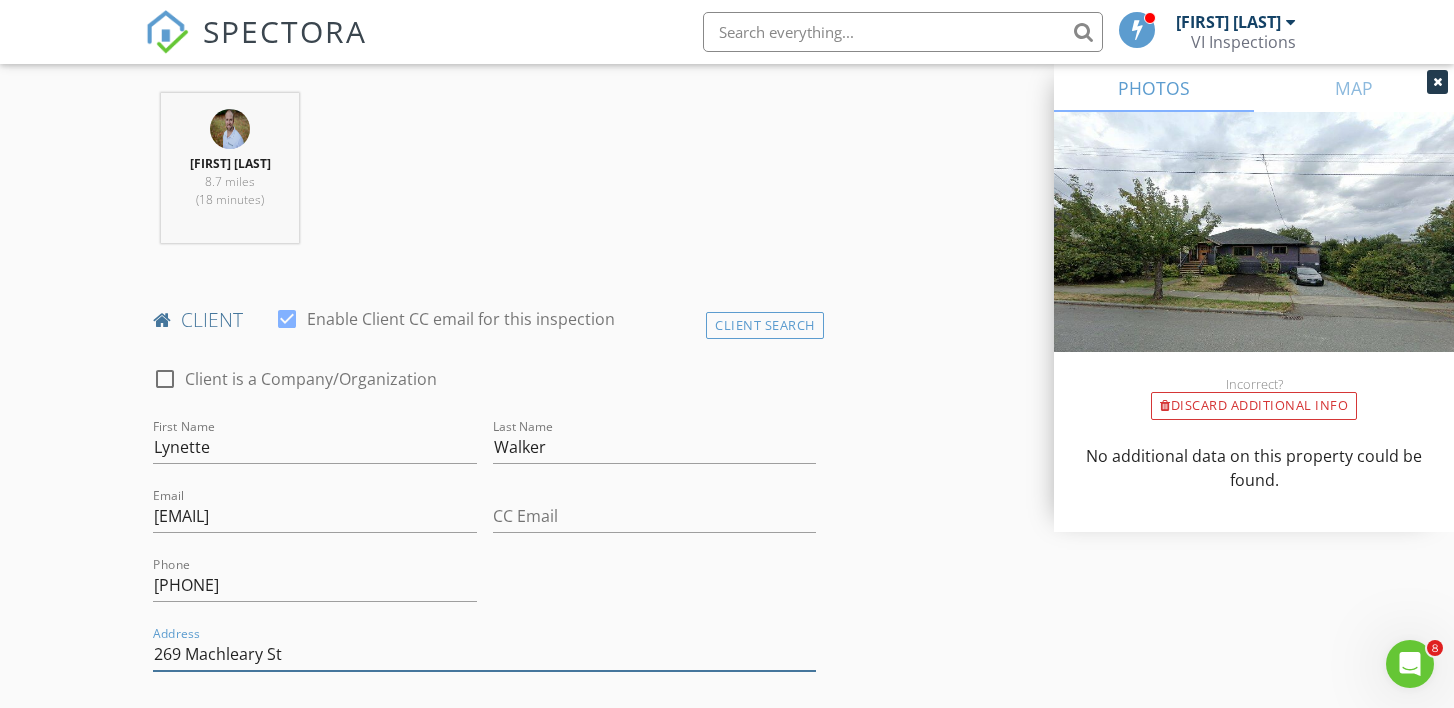 type on "[NUMBER] [STREET]" 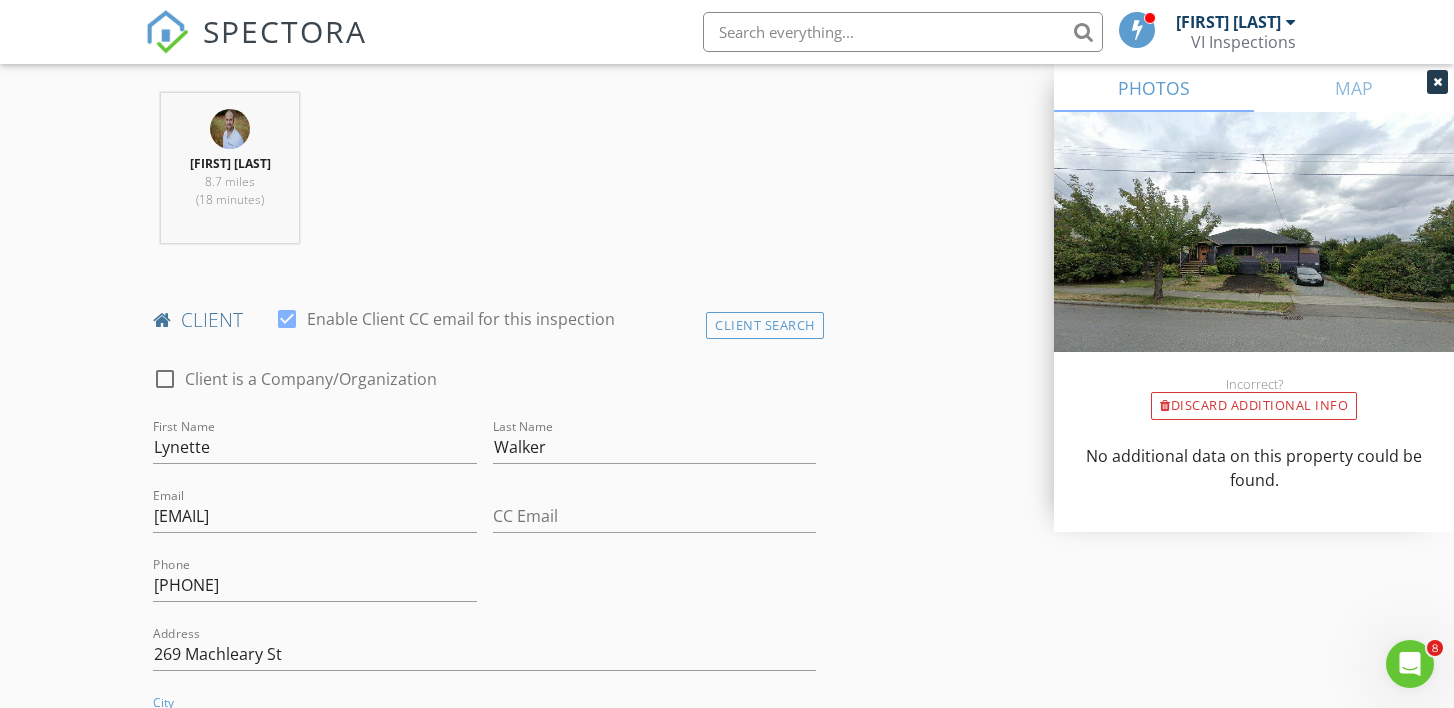 scroll, scrollTop: 818, scrollLeft: 0, axis: vertical 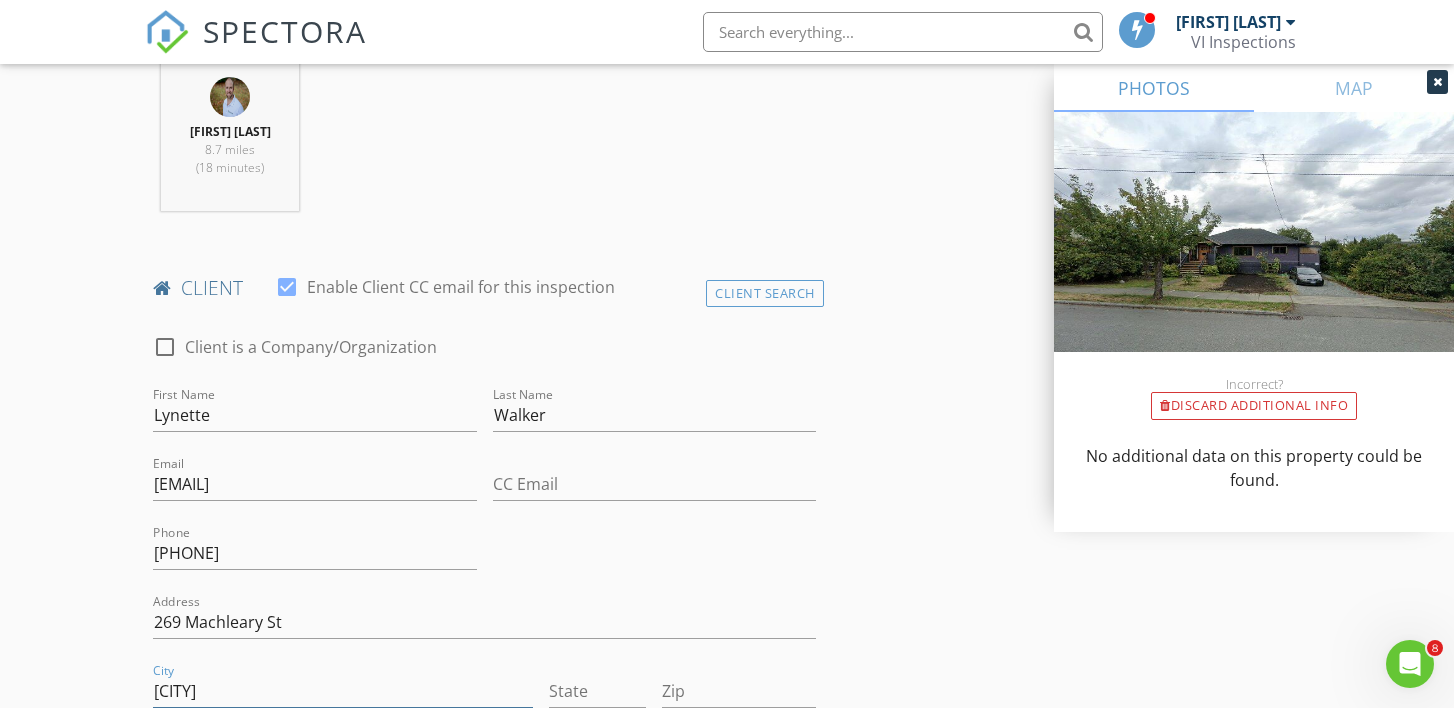 type on "Nanaimo" 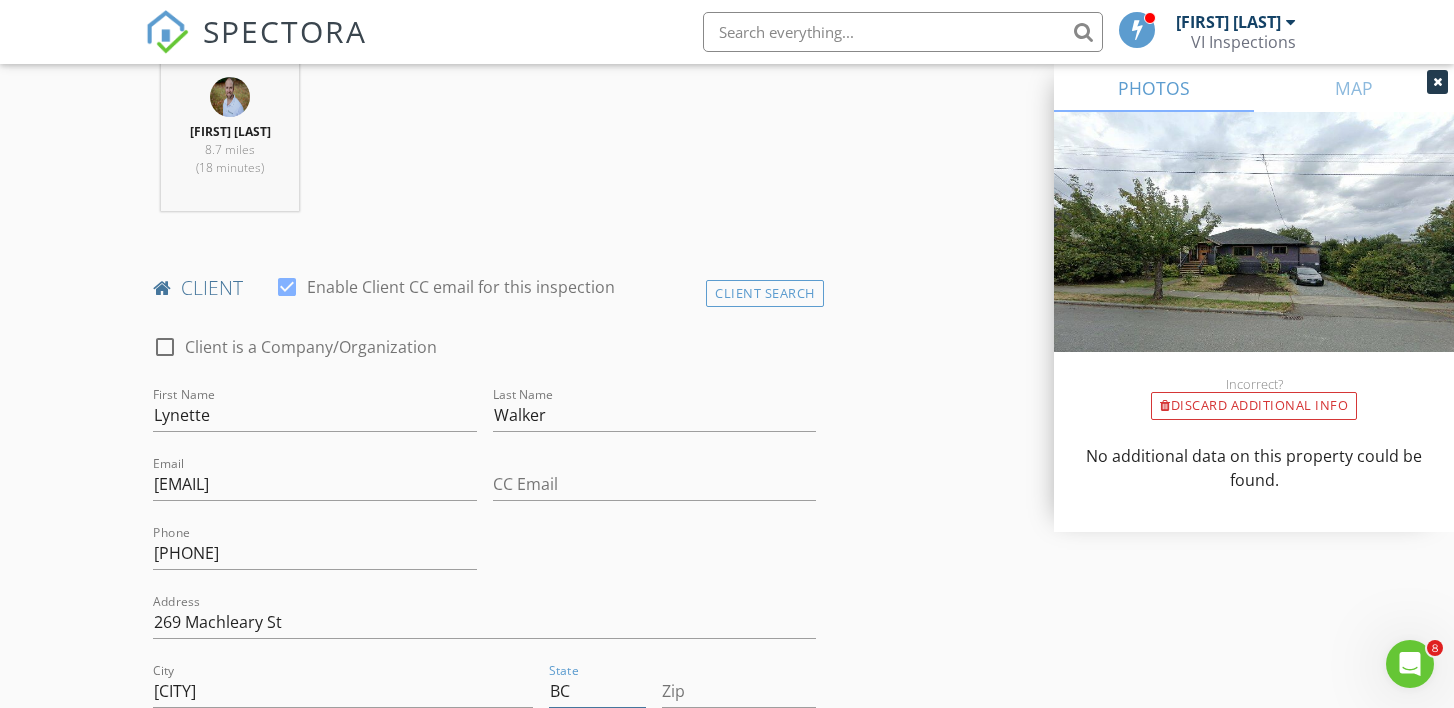 type on "BC" 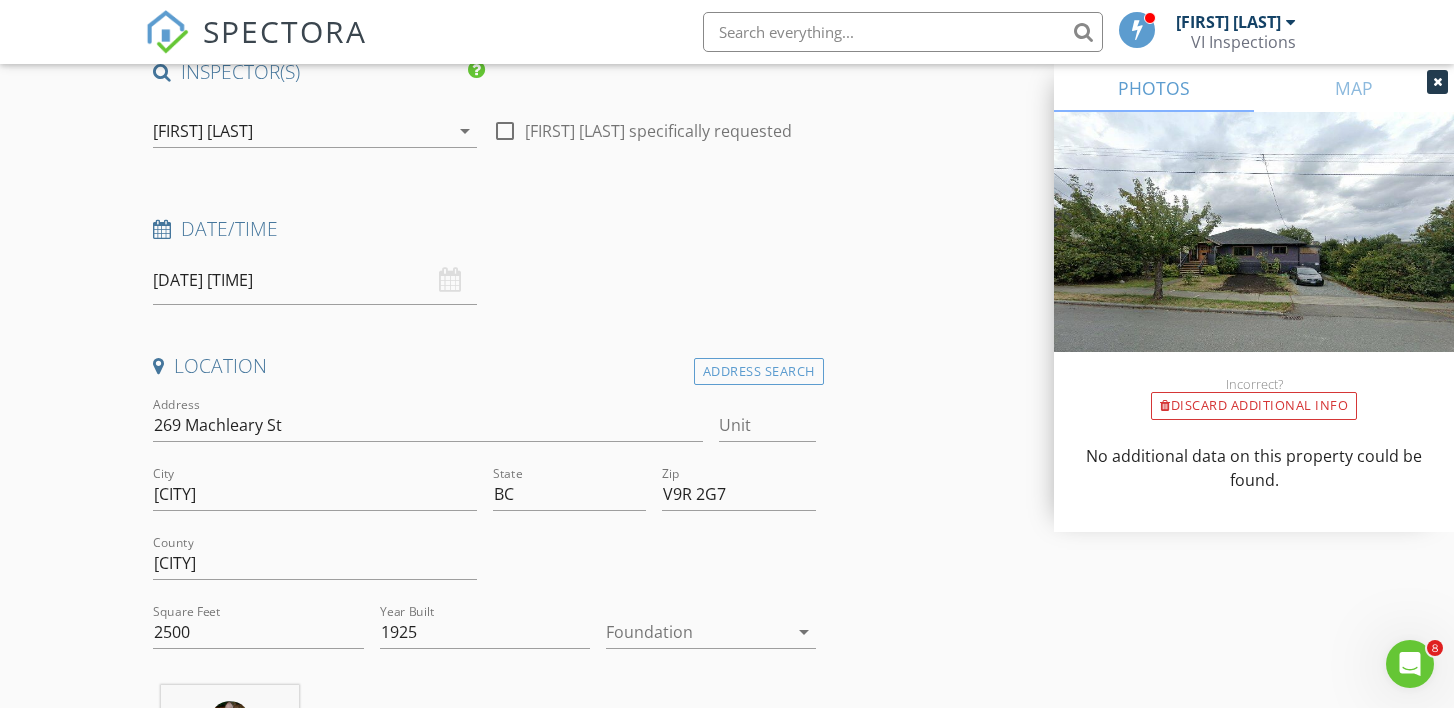 scroll, scrollTop: 220, scrollLeft: 0, axis: vertical 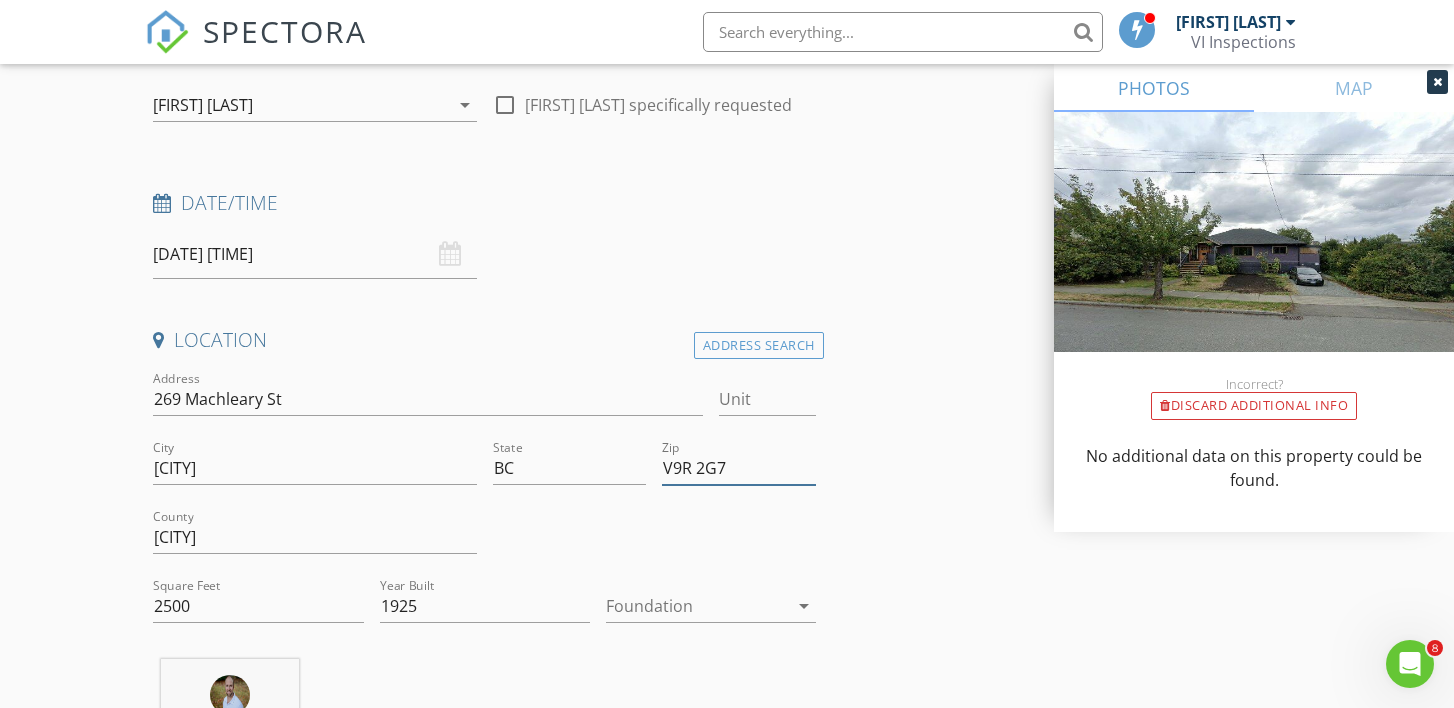 click on "[POSTAL_CODE]" at bounding box center [739, 468] 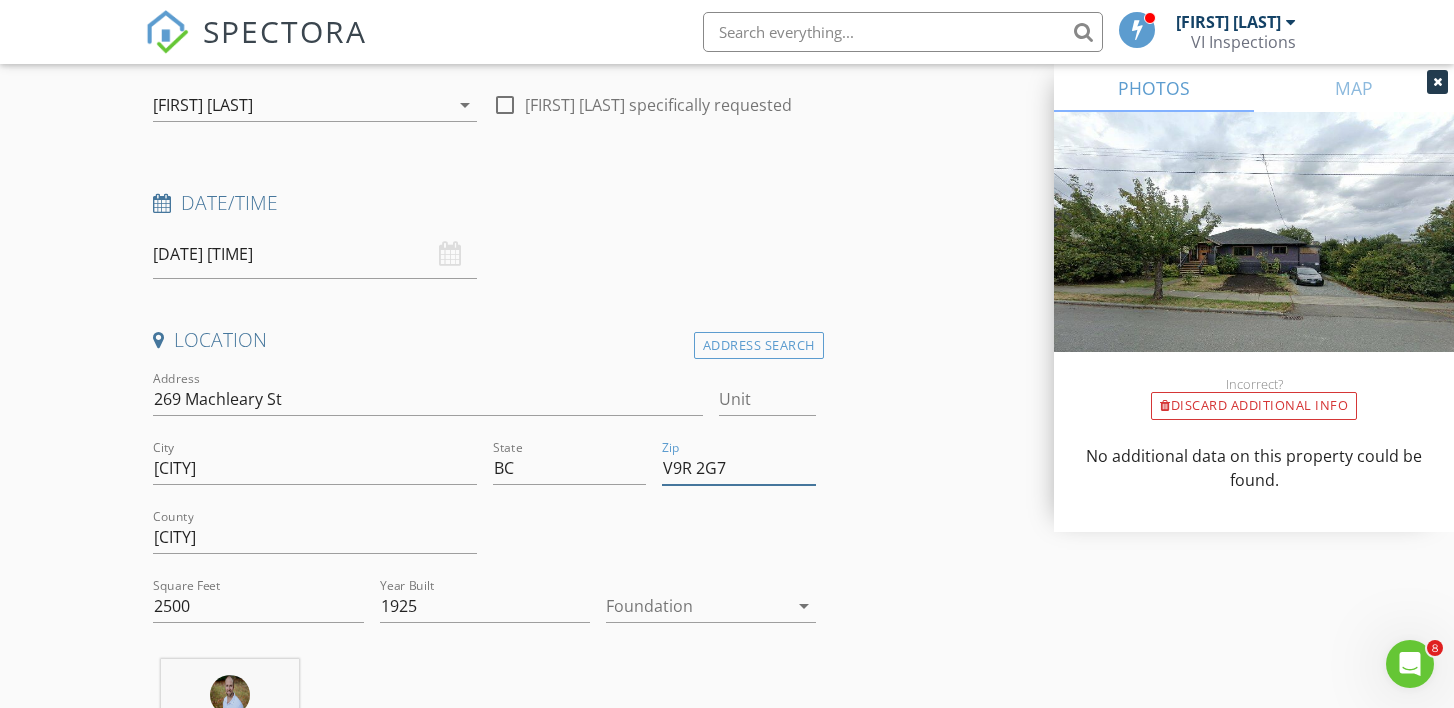 click on "[POSTAL_CODE]" at bounding box center (739, 468) 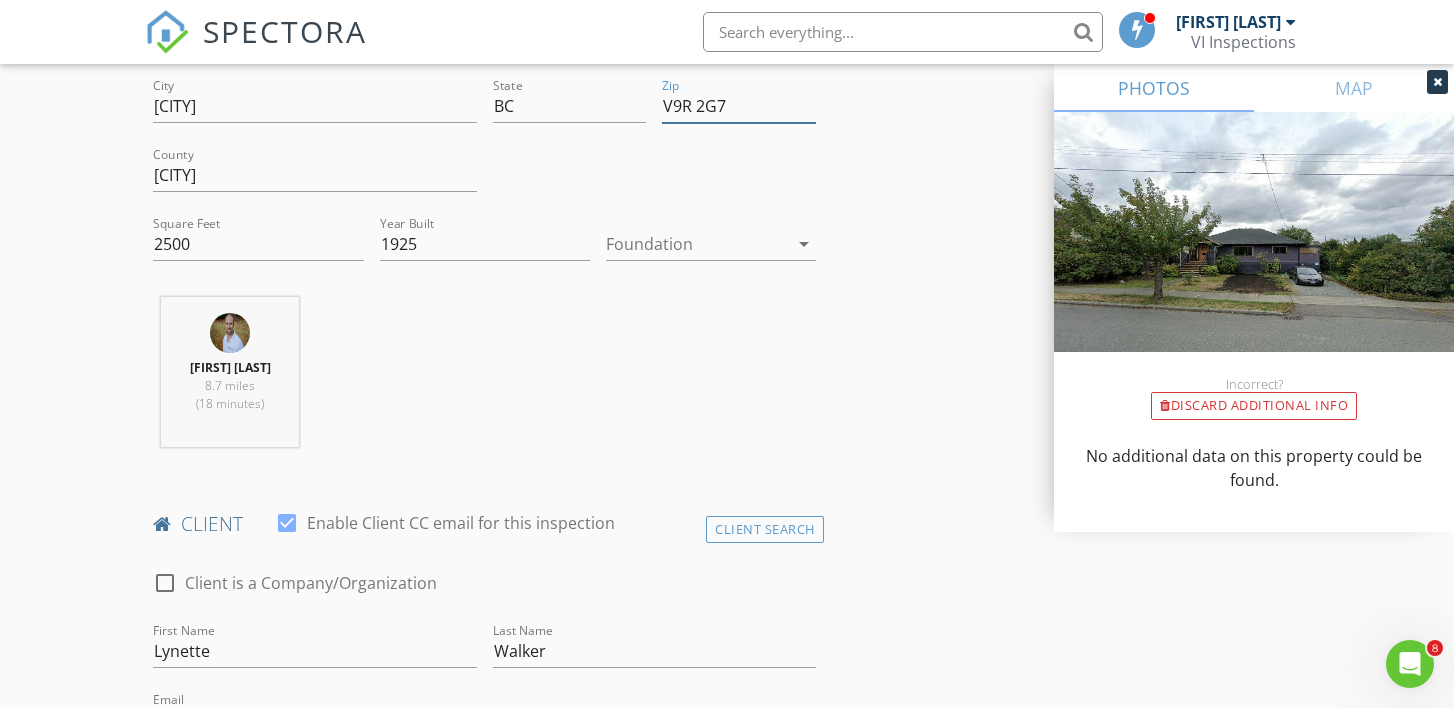 type 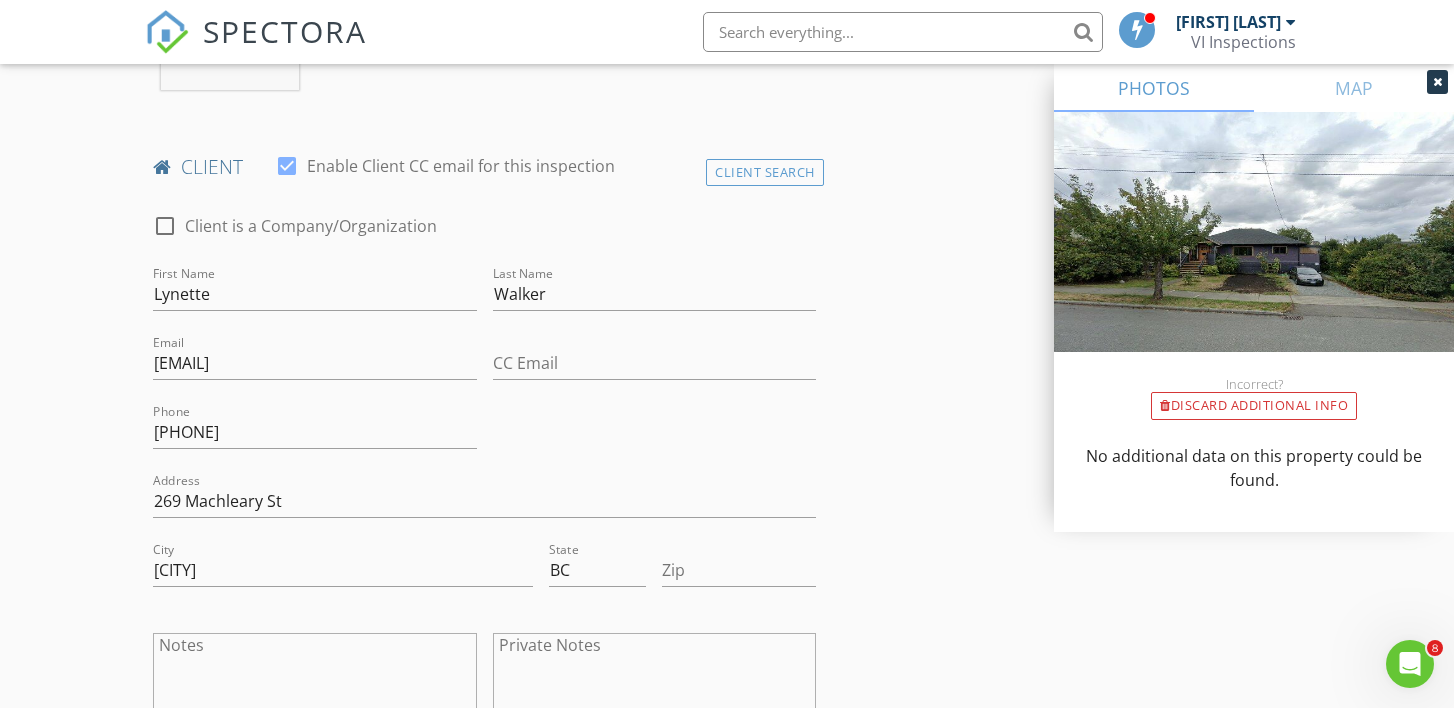 scroll, scrollTop: 948, scrollLeft: 0, axis: vertical 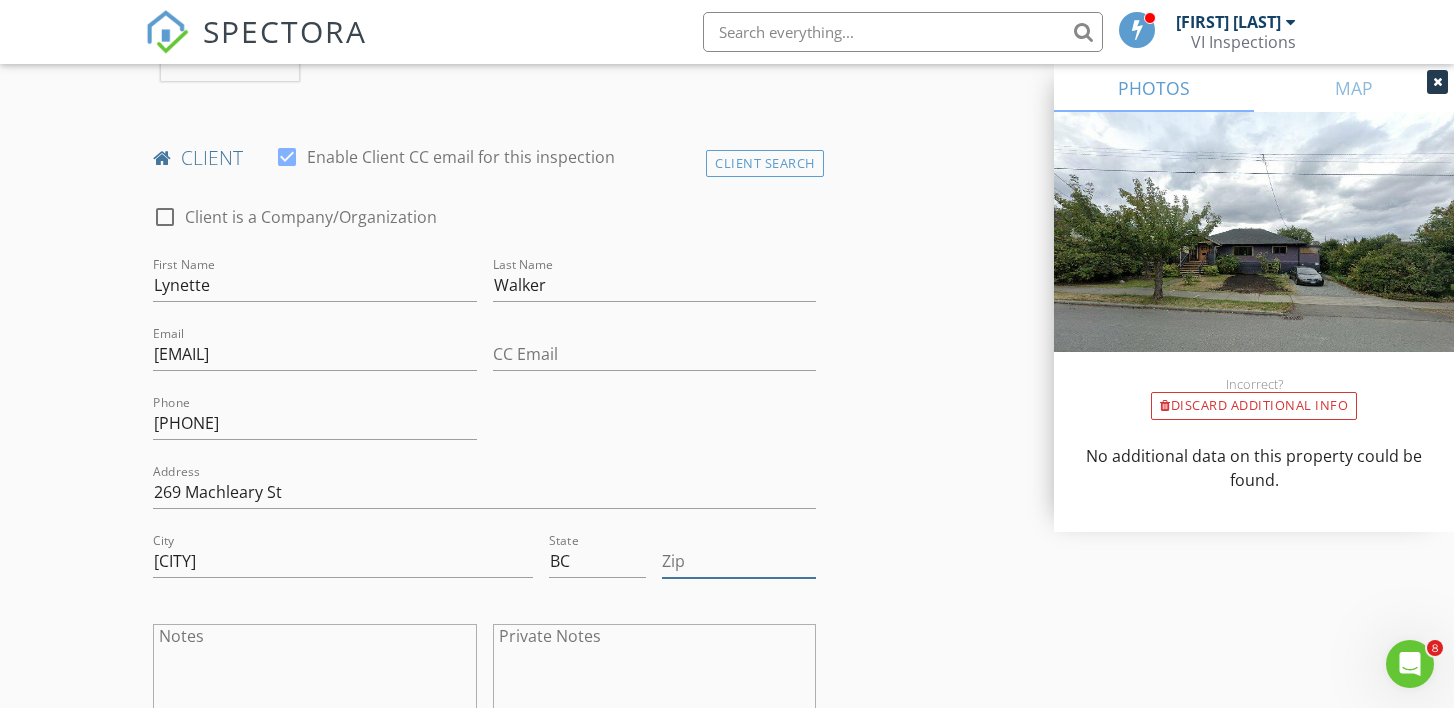 click on "Zip" at bounding box center [739, 561] 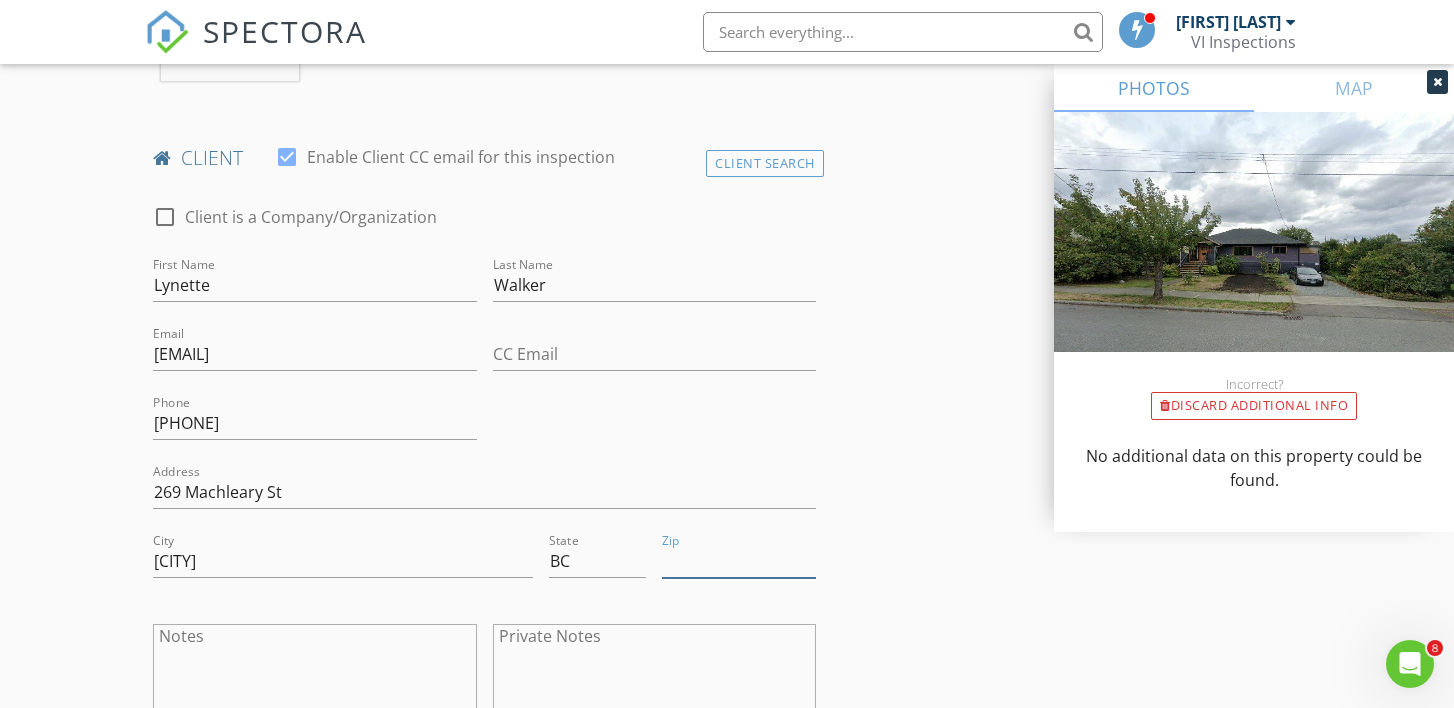 paste on "[POSTAL_CODE]" 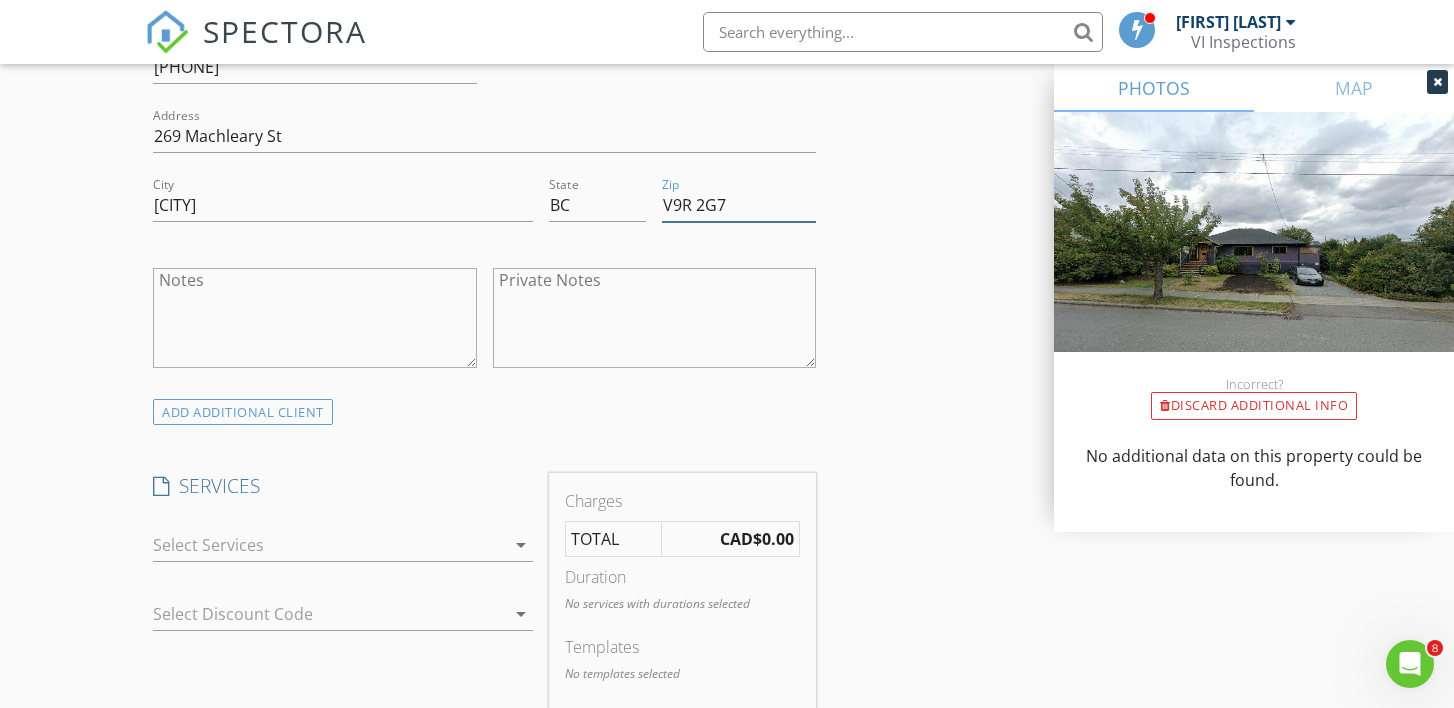 scroll, scrollTop: 1308, scrollLeft: 0, axis: vertical 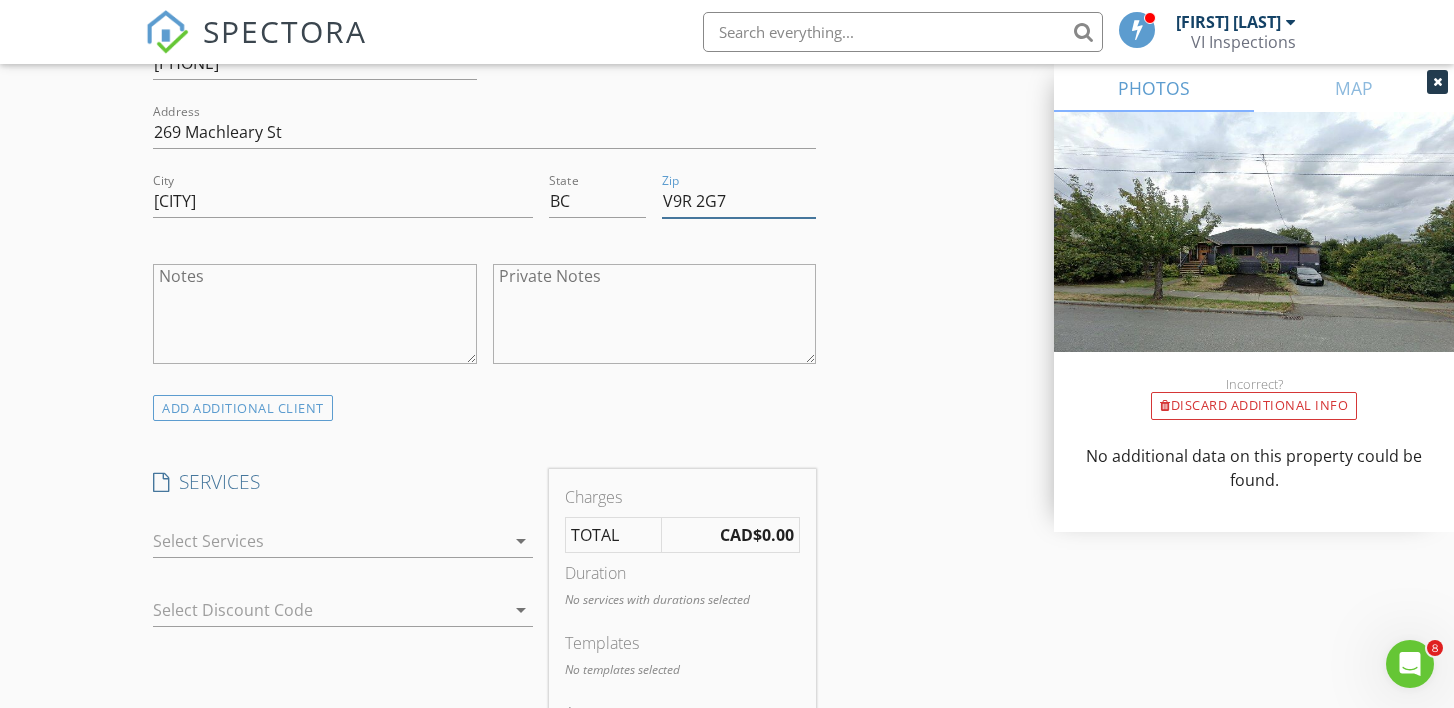 type on "[POSTAL_CODE]" 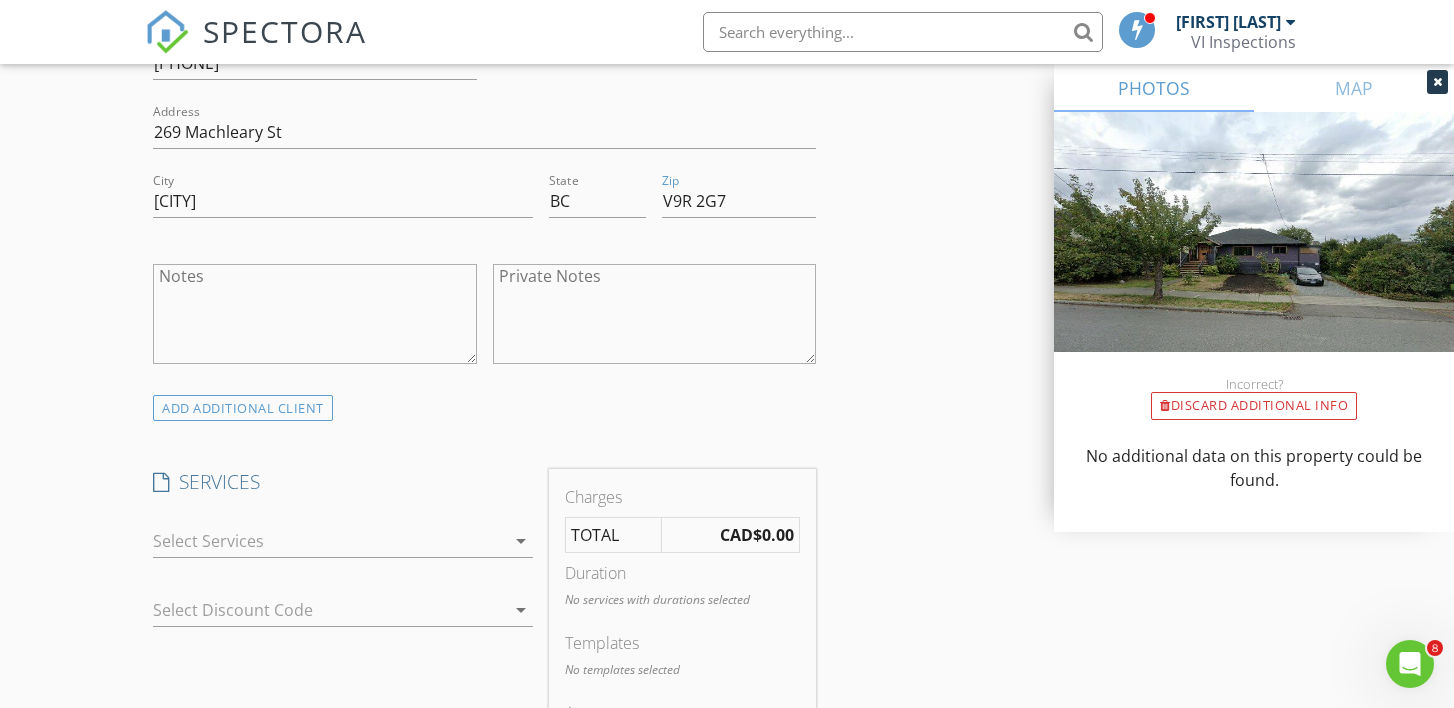 click at bounding box center [329, 541] 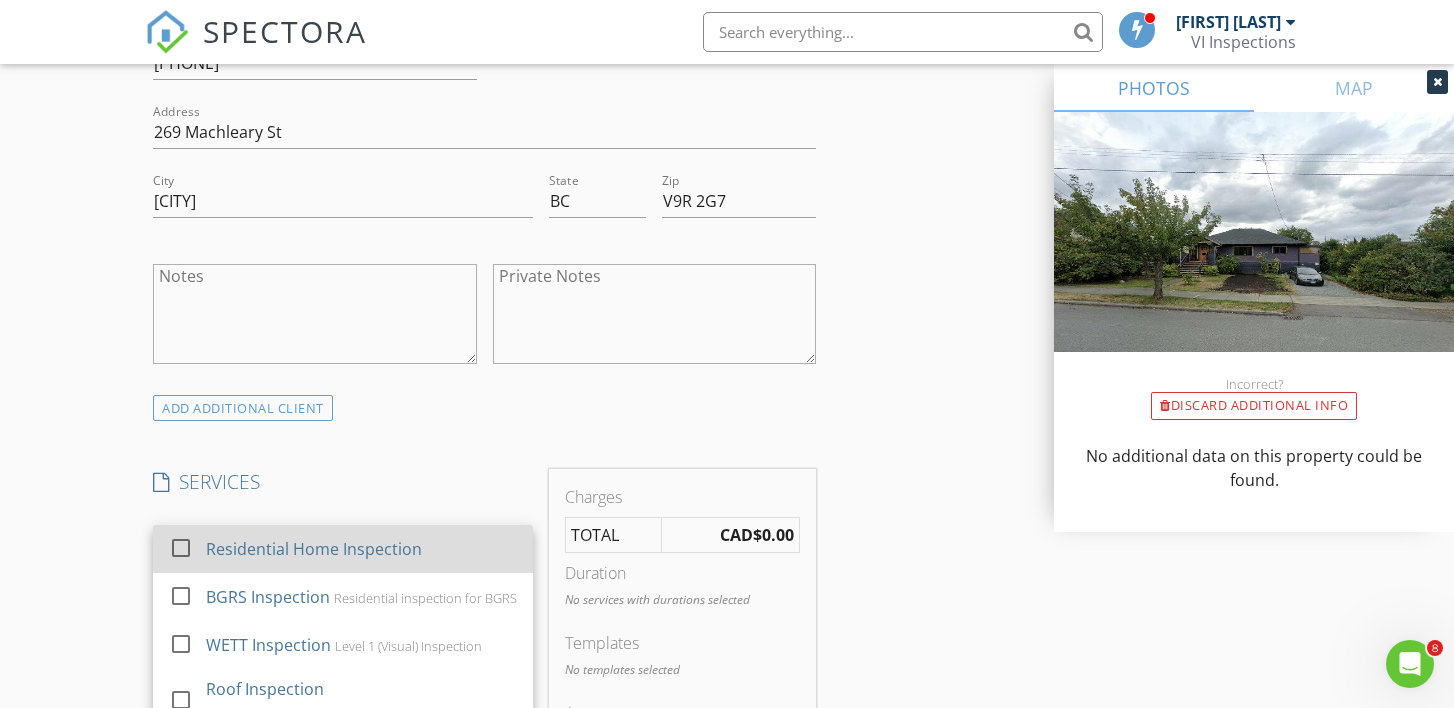 click on "Residential Home Inspection" at bounding box center [361, 549] 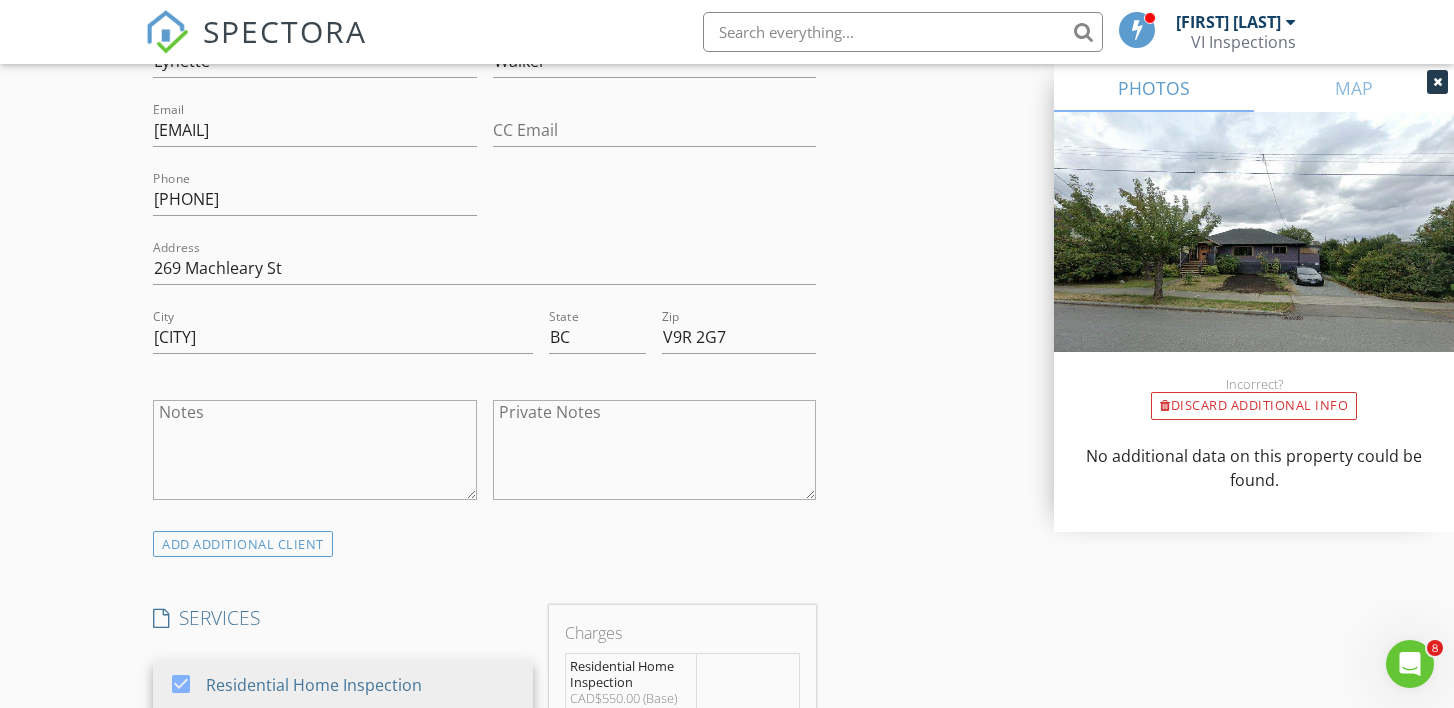 scroll, scrollTop: 551, scrollLeft: 0, axis: vertical 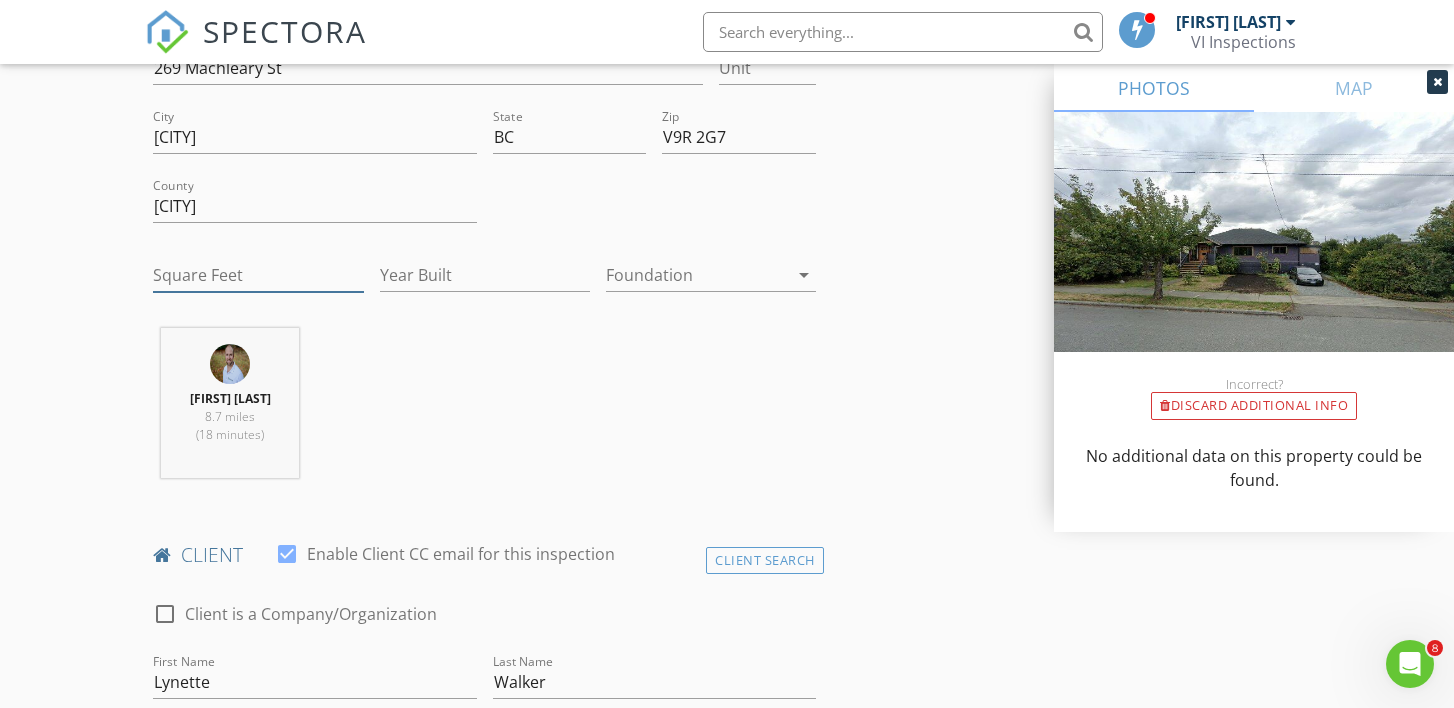 click on "Square Feet" at bounding box center (258, 275) 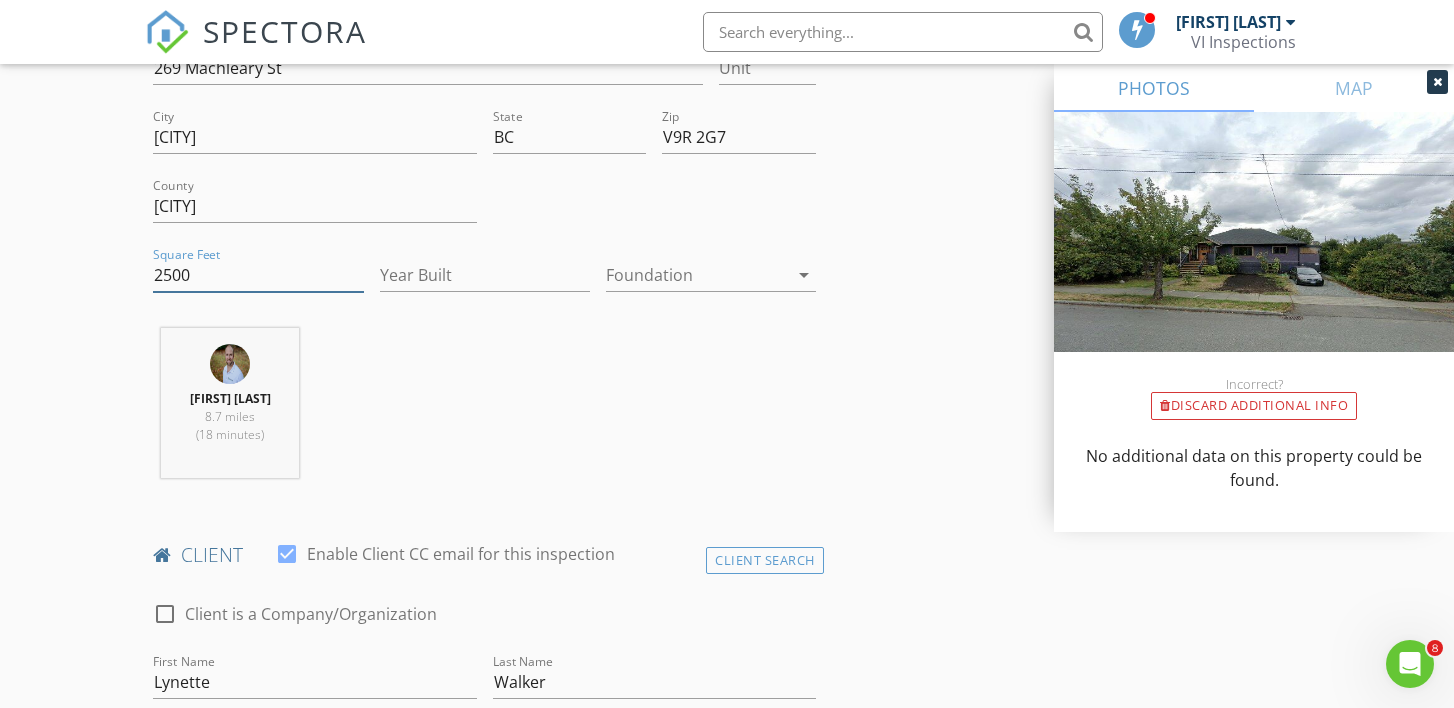 type on "2500" 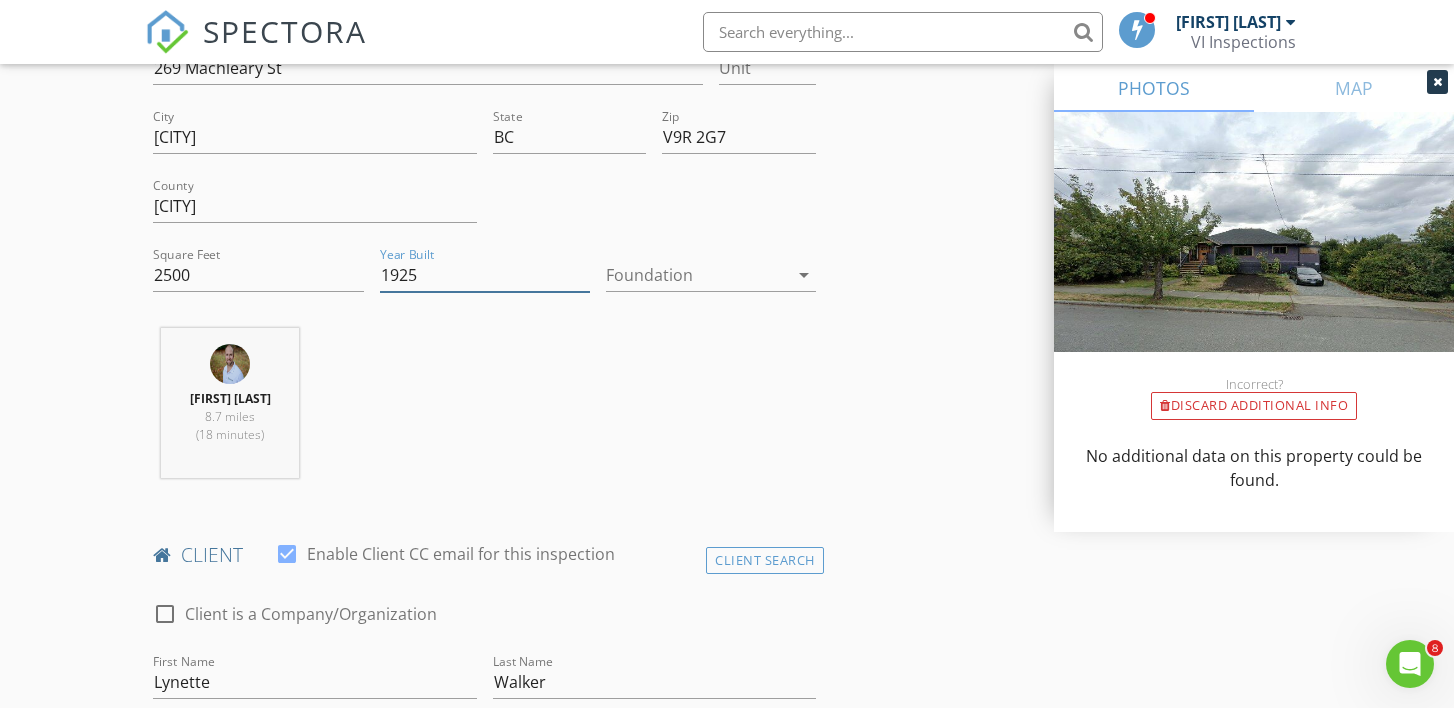 type on "1925" 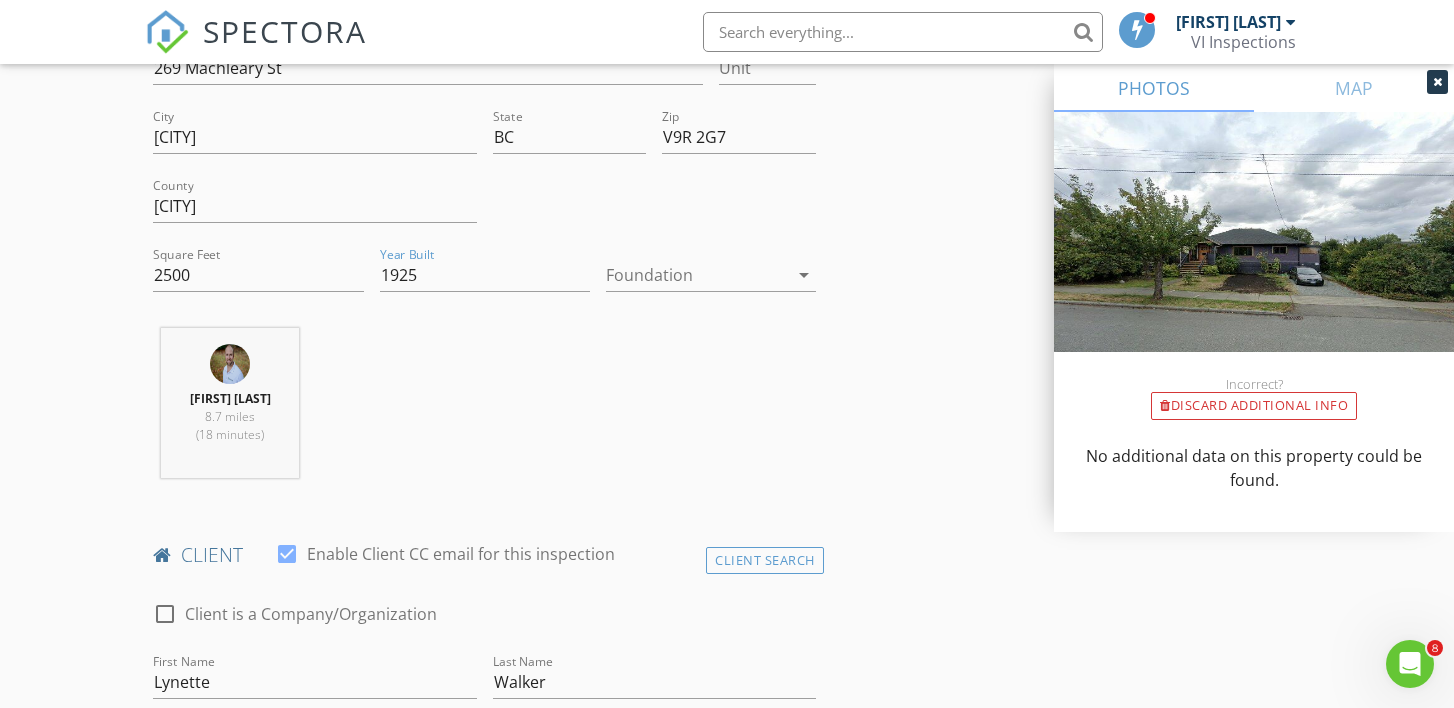 click on "New Inspection
Click here to use the New Order Form
INSPECTOR(S)
check_box   Tyrel Kerpan   PRIMARY   Tyrel Kerpan arrow_drop_down   check_box_outline_blank Tyrel Kerpan specifically requested
Date/Time
08/12/2025 9:00 AM
Location
Address Search       Address 269 Machleary St   Unit   City Nanaimo   State BC   Zip V9R 2G7   County Nanaimo     Square Feet 2500   Year Built 1925   Foundation arrow_drop_down     Tyrel Kerpan     8.7 miles     (18 minutes)
client
check_box Enable Client CC email for this inspection   Client Search     check_box_outline_blank Client is a Company/Organization     First Name Lynette   Last Name Walker   Email klynwalker@shaw.ca   CC Email   Phone 250-591-9428   Address 269 Machleary St   City Nanaimo   State BC   Zip V9R 2G7       Notes   Private Notes
ADD ADDITIONAL client" at bounding box center [727, 1539] 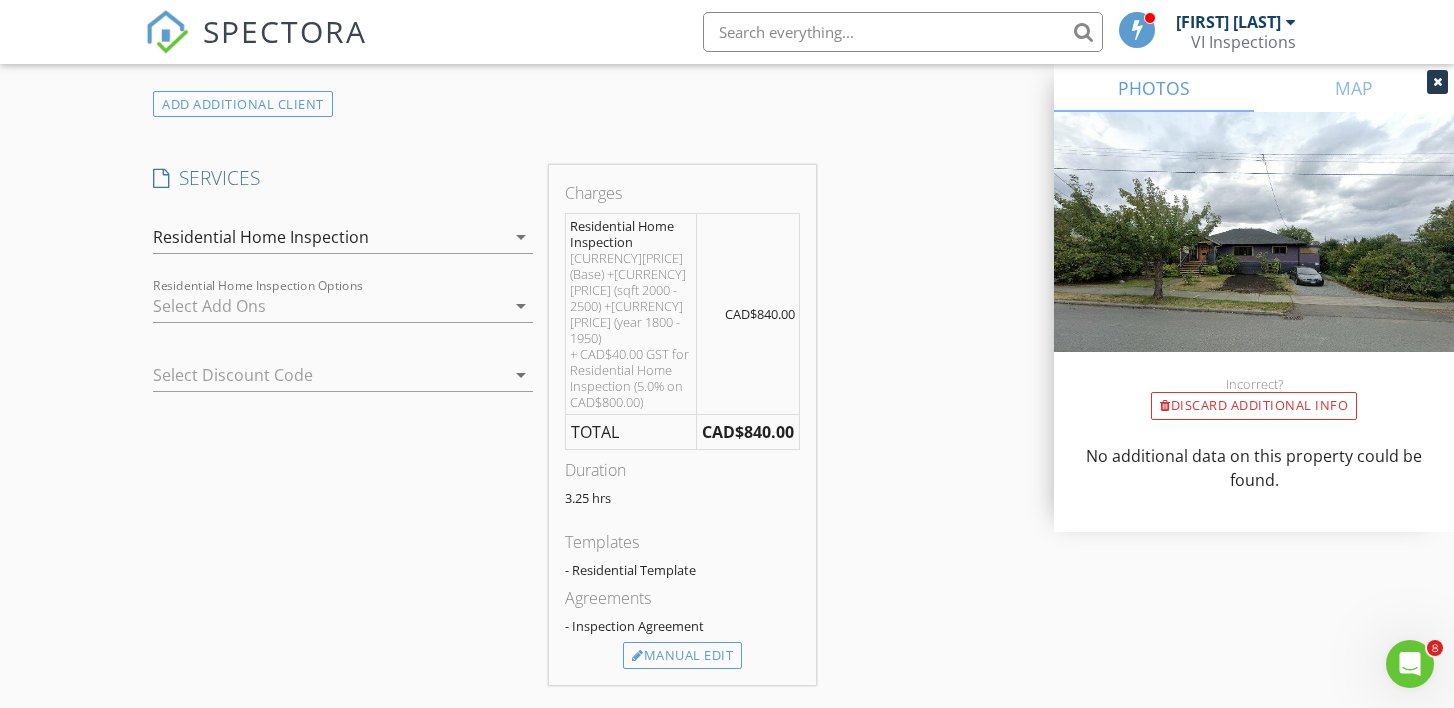 scroll, scrollTop: 1702, scrollLeft: 0, axis: vertical 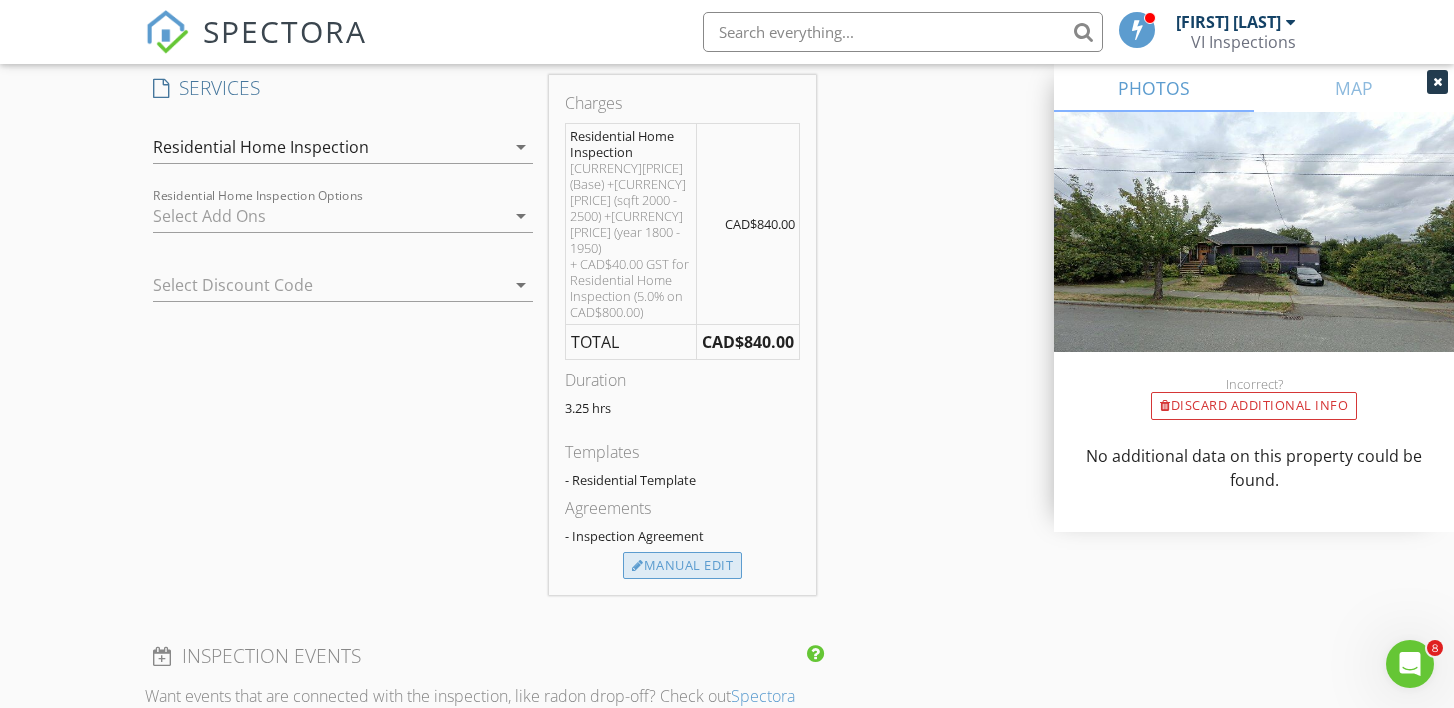 click on "Manual Edit" at bounding box center [682, 566] 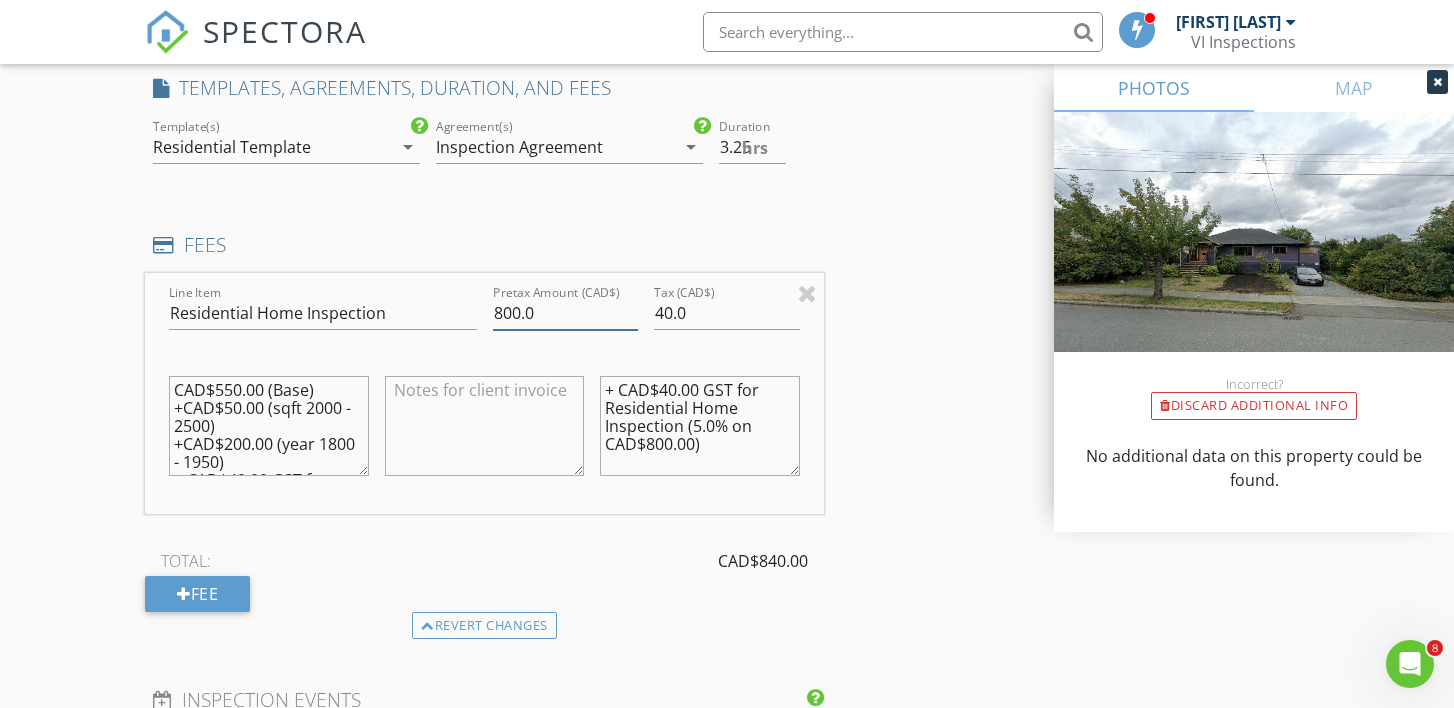 click on "800.0" at bounding box center (566, 313) 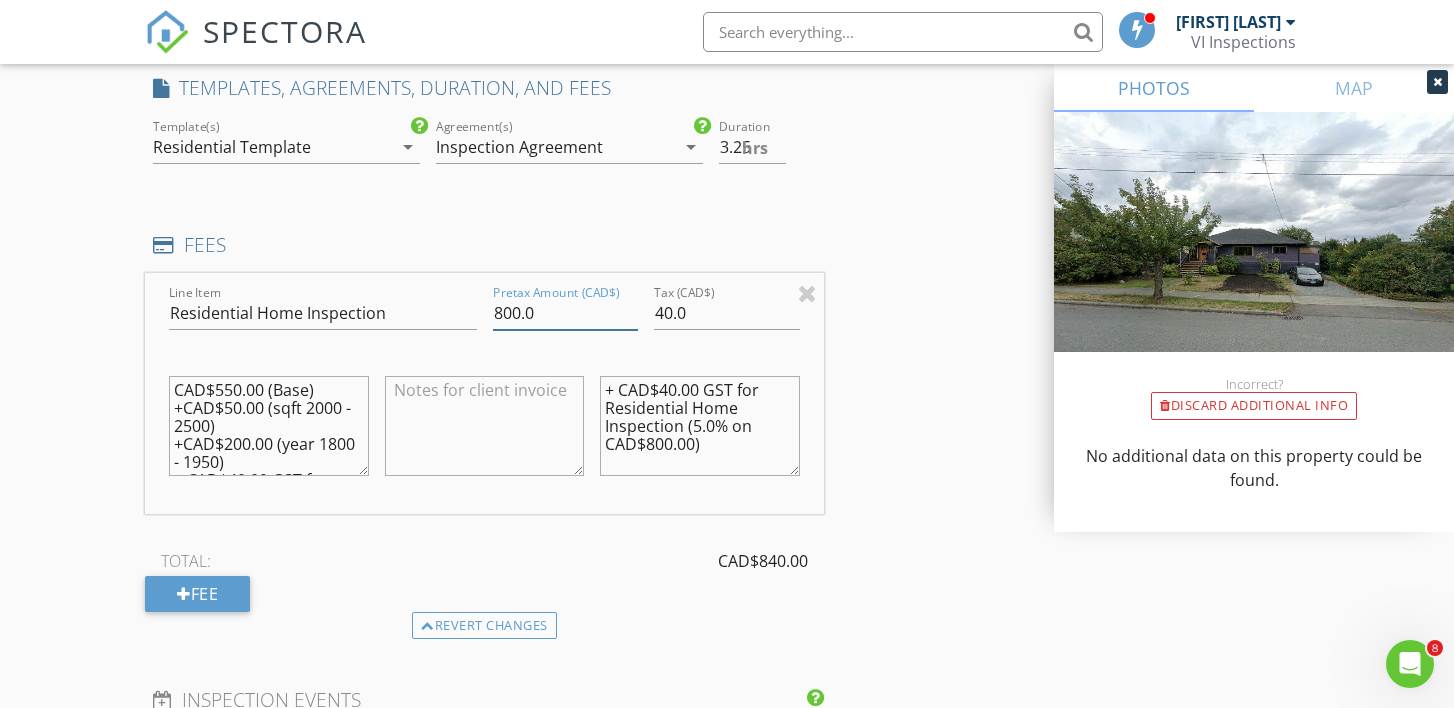 click on "800.0" at bounding box center [566, 313] 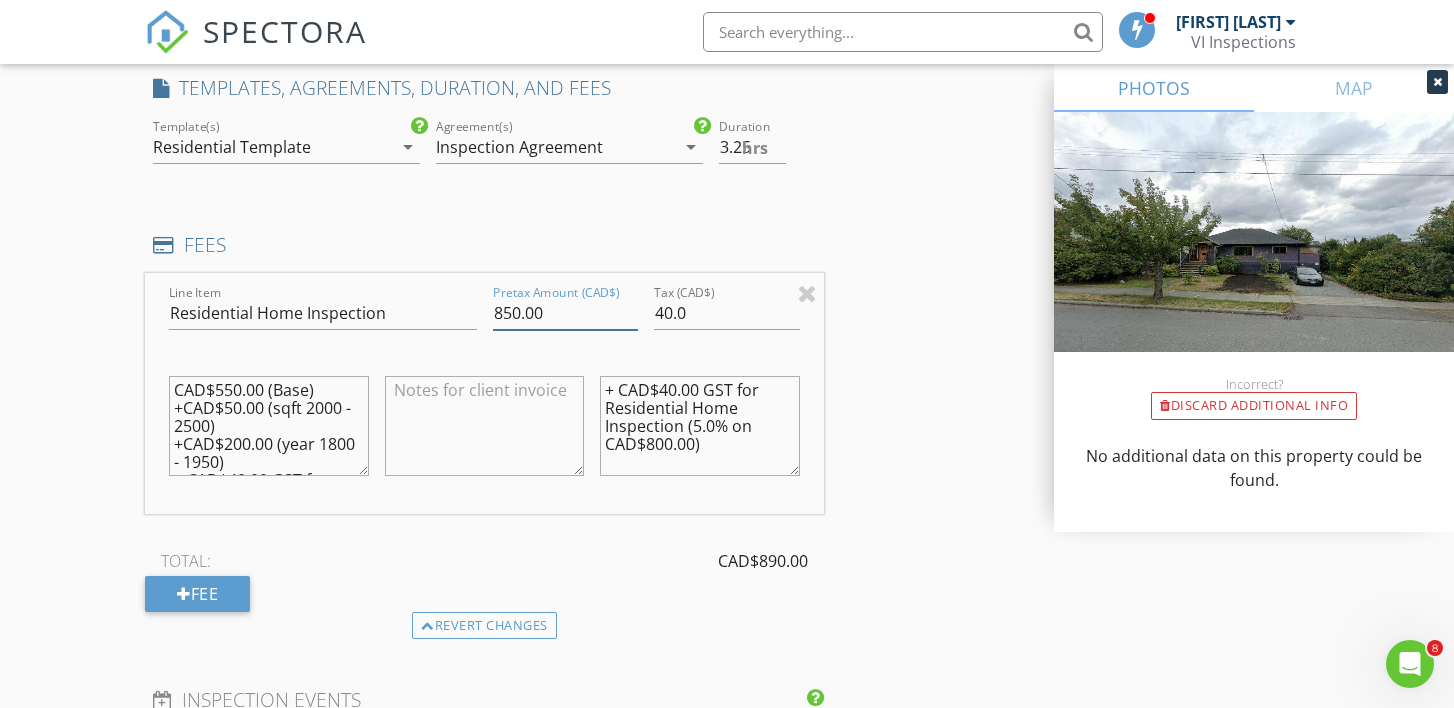 type on "850.00" 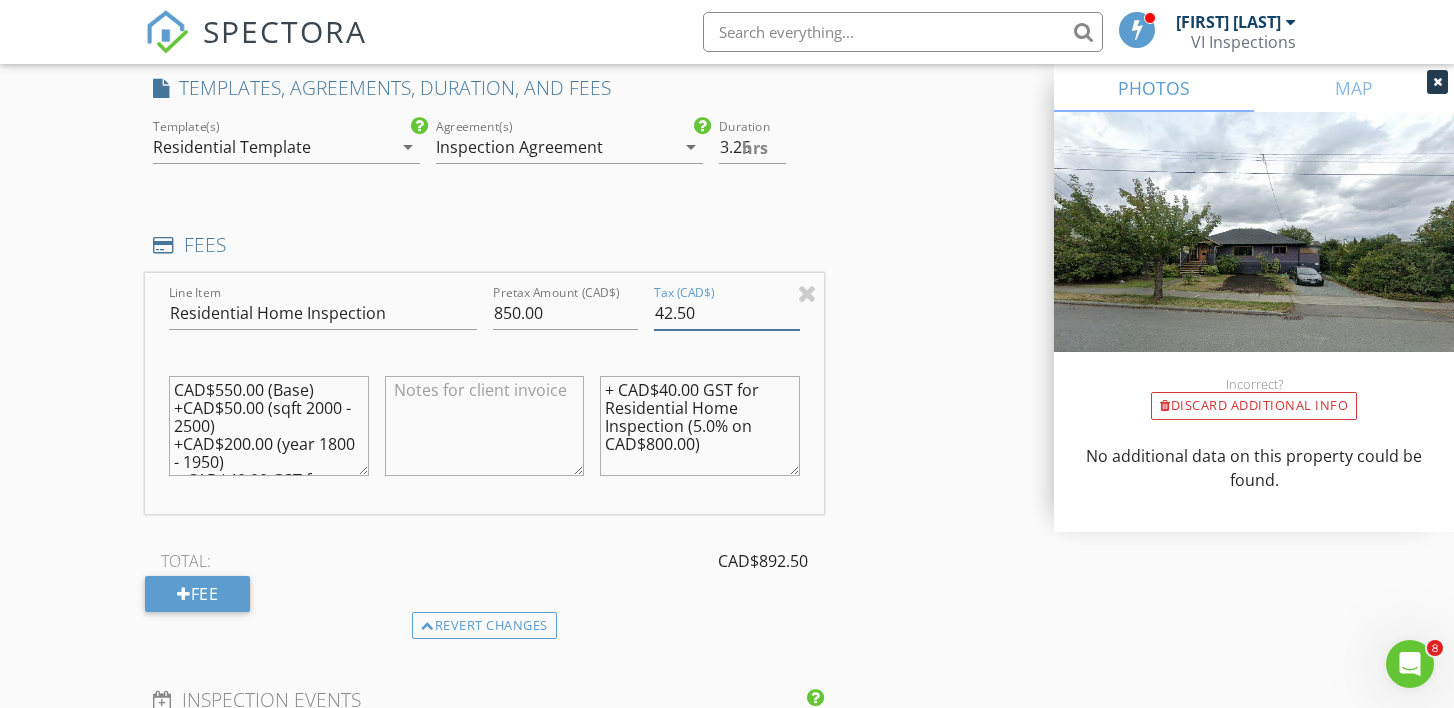 type on "42.50" 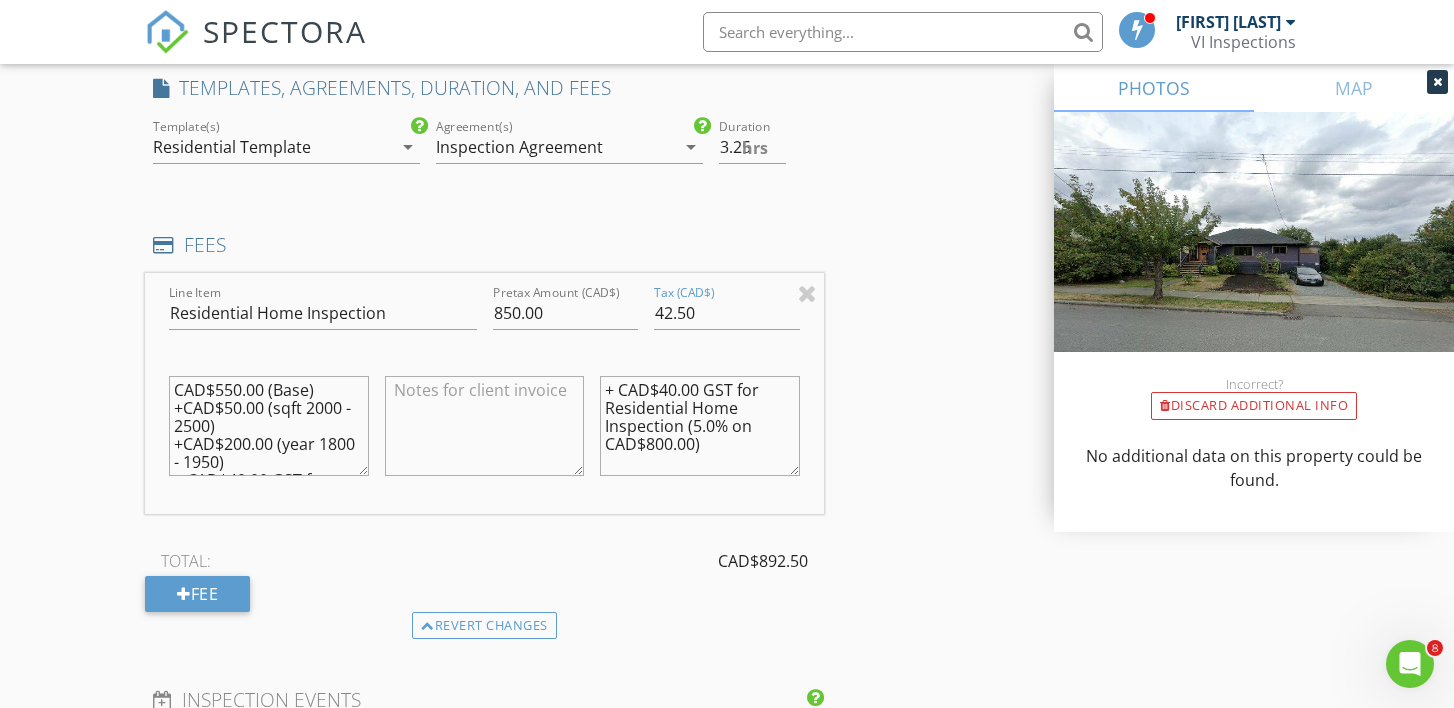 scroll, scrollTop: 90, scrollLeft: 0, axis: vertical 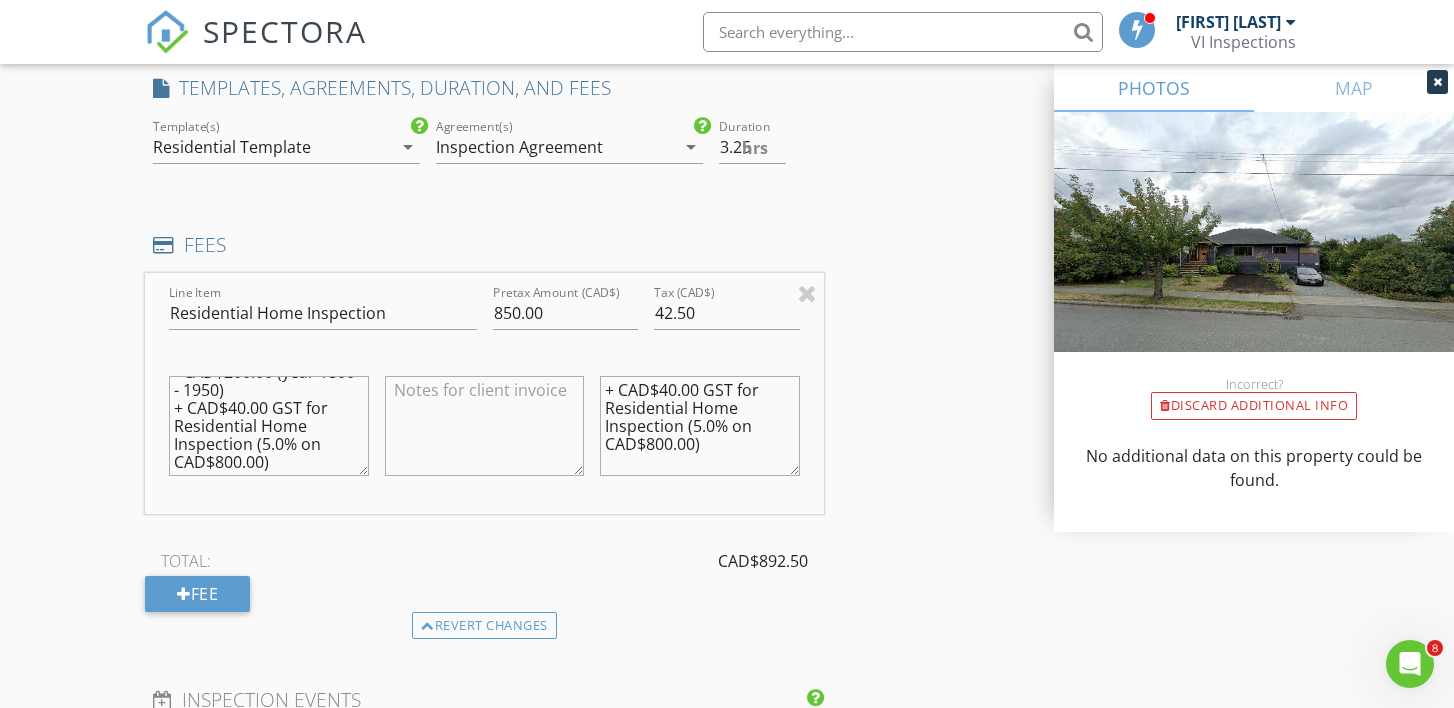click on "CAD$550.00 (Base)
+CAD$50.00 (sqft 2000 - 2500)
+CAD$200.00 (year 1800 - 1950)
+ CAD$40.00 GST for Residential Home Inspection (5.0% on CAD$800.00)" at bounding box center [269, 426] 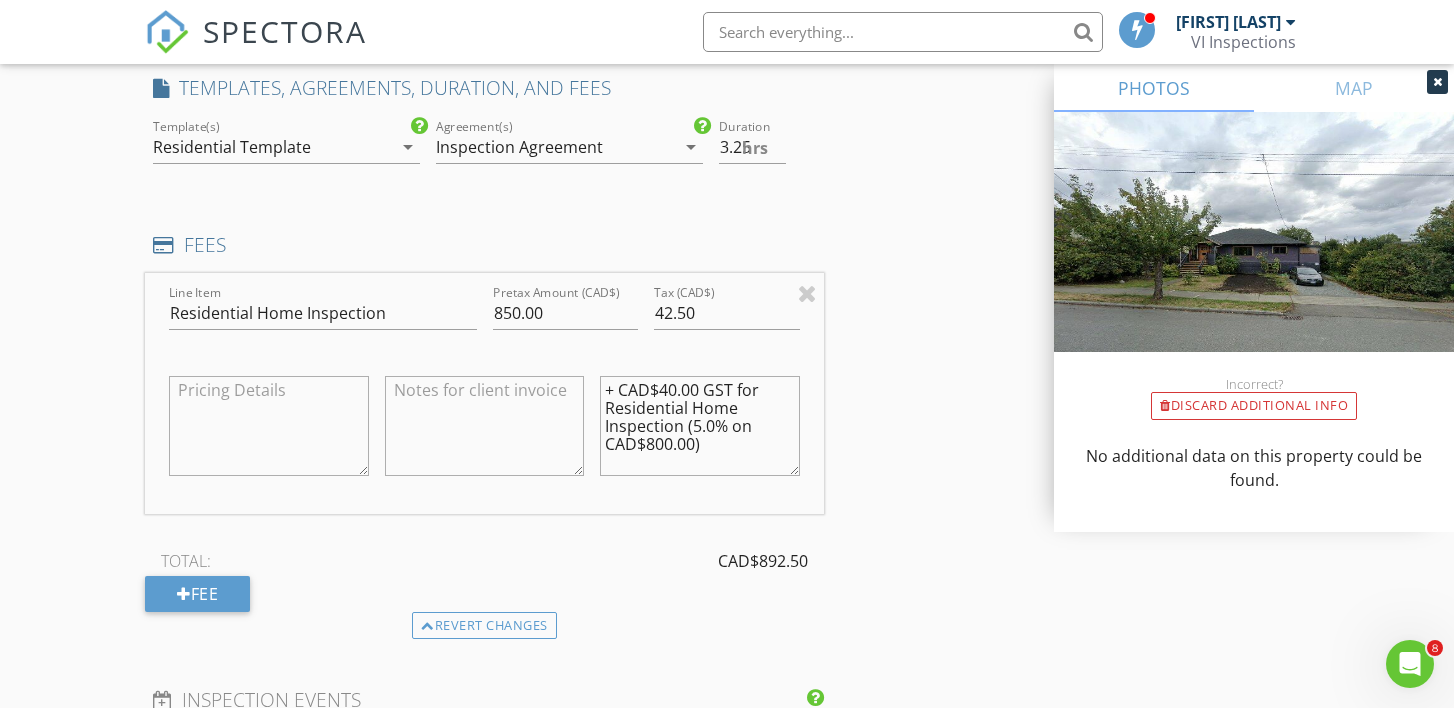 scroll, scrollTop: 0, scrollLeft: 0, axis: both 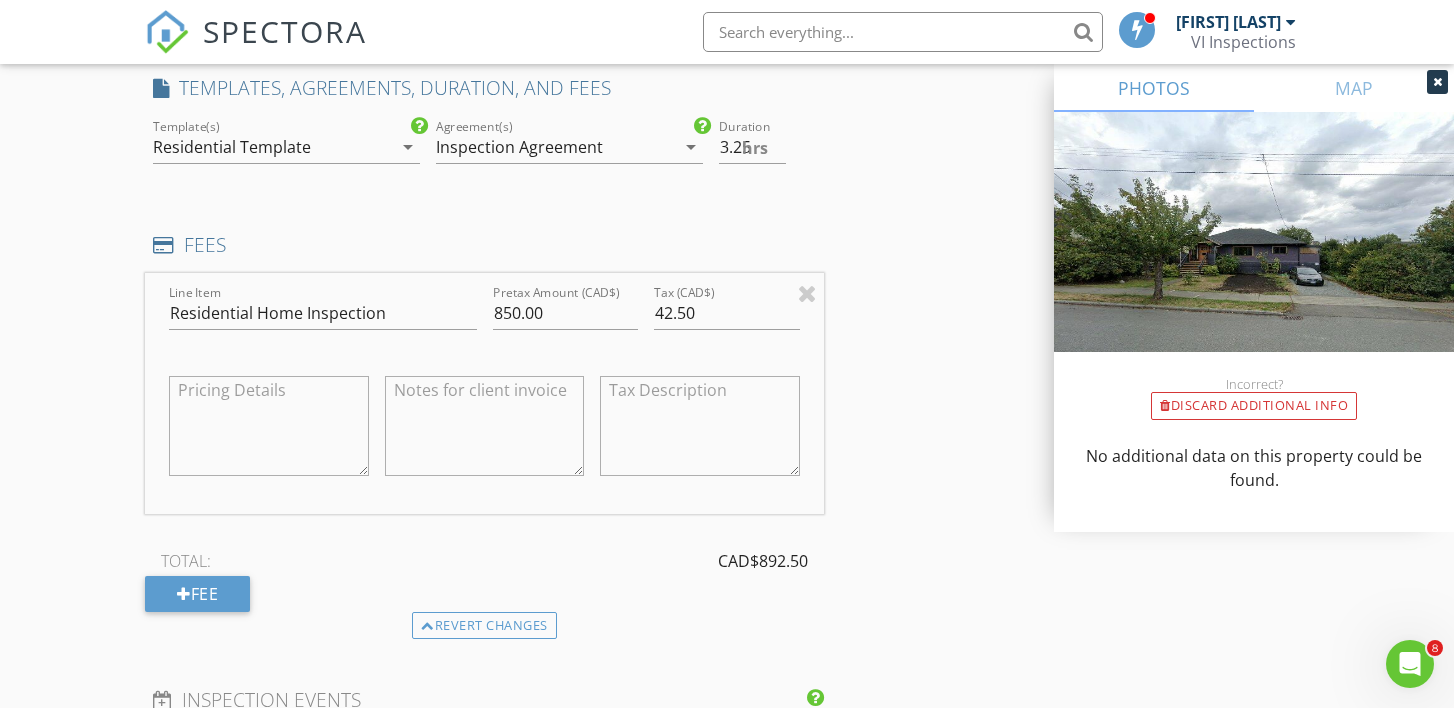 type 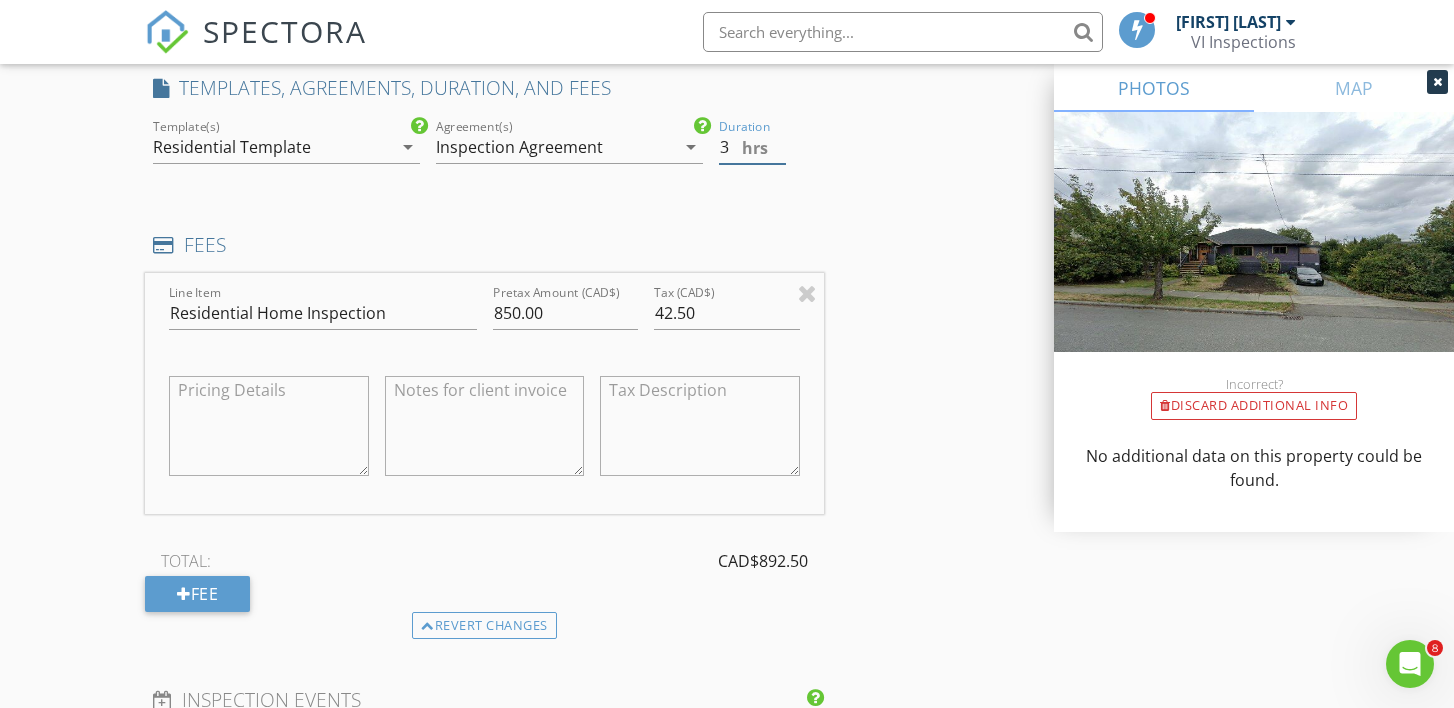 type on "3" 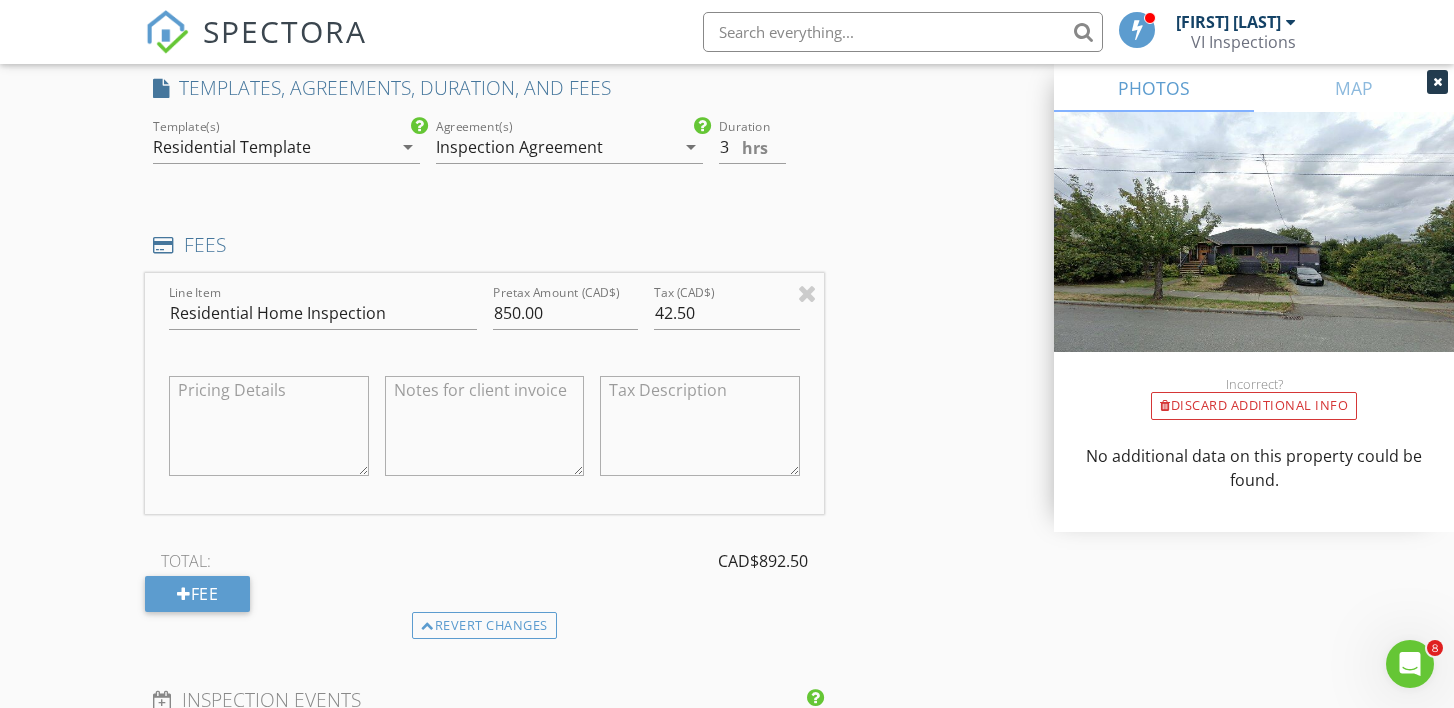 click on "INSPECTOR(S)
check_box   Tyrel Kerpan   PRIMARY   Tyrel Kerpan arrow_drop_down   check_box_outline_blank Tyrel Kerpan specifically requested
Date/Time
08/12/2025 9:00 AM
Location
Address Search       Address 269 Machleary St   Unit   City Nanaimo   State BC   Zip V9R 2G7   County Nanaimo     Square Feet 2500   Year Built 1925   Foundation arrow_drop_down     Tyrel Kerpan     8.7 miles     (18 minutes)
client
check_box Enable Client CC email for this inspection   Client Search     check_box_outline_blank Client is a Company/Organization     First Name Lynette   Last Name Walker   Email klynwalker@shaw.ca   CC Email   Phone 250-591-9428   Address 269 Machleary St   City Nanaimo   State BC   Zip V9R 2G7       Notes   Private Notes
ADD ADDITIONAL client
SERVICES
check_box" at bounding box center (726, 445) 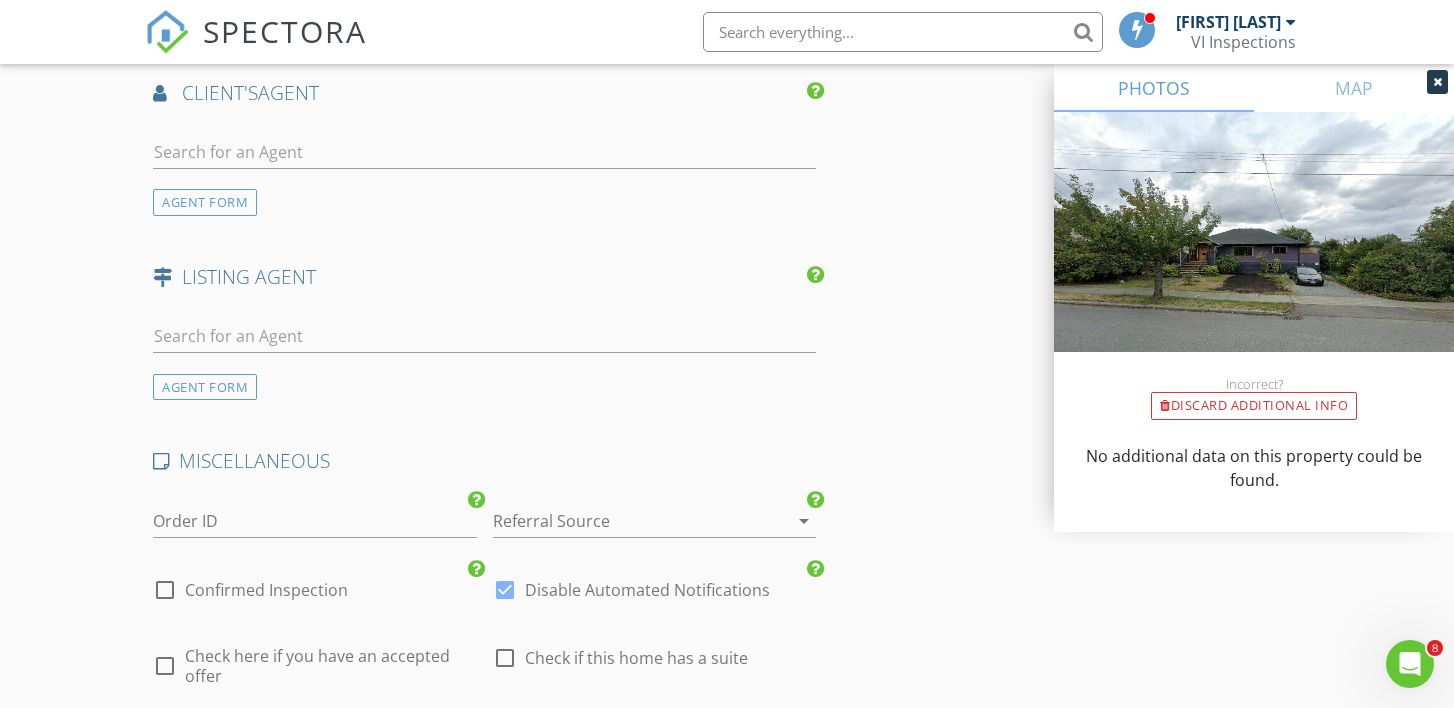 scroll, scrollTop: 2722, scrollLeft: 0, axis: vertical 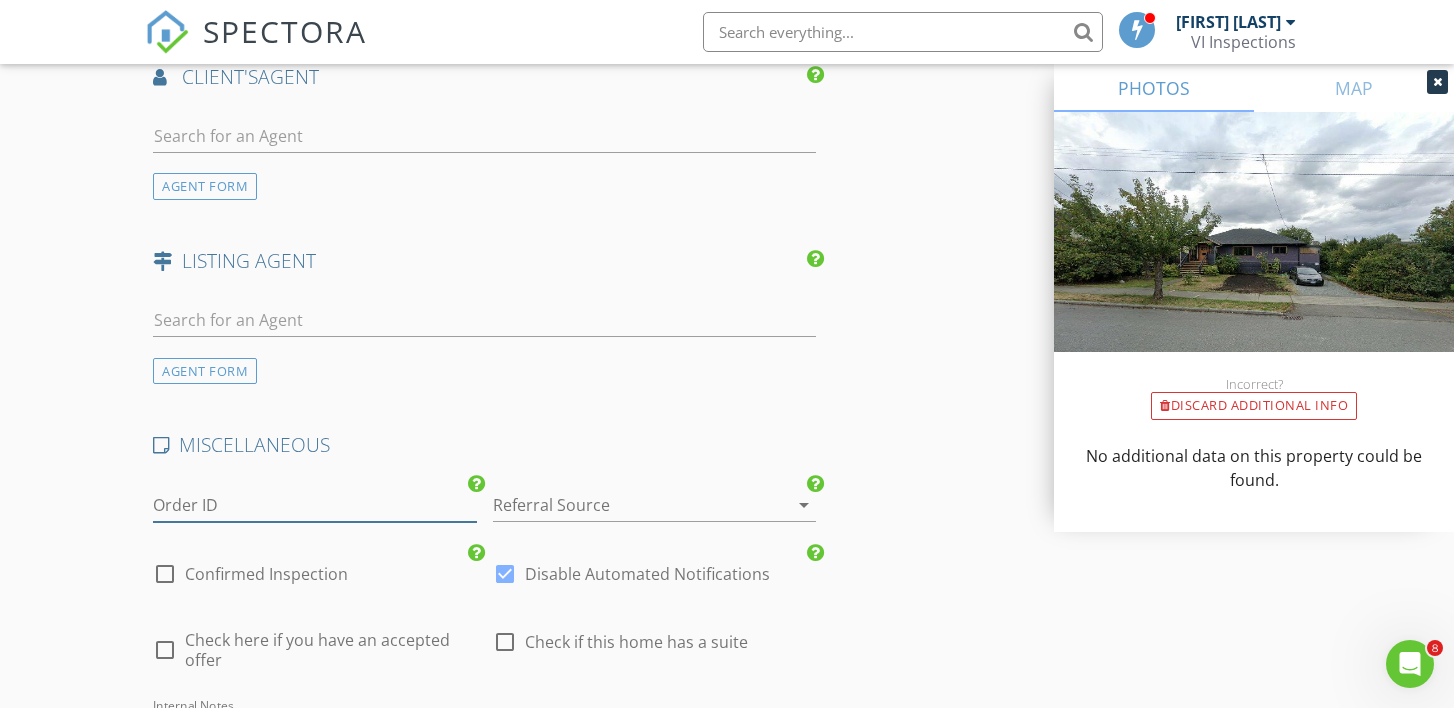 click on "Order ID" at bounding box center (314, 505) 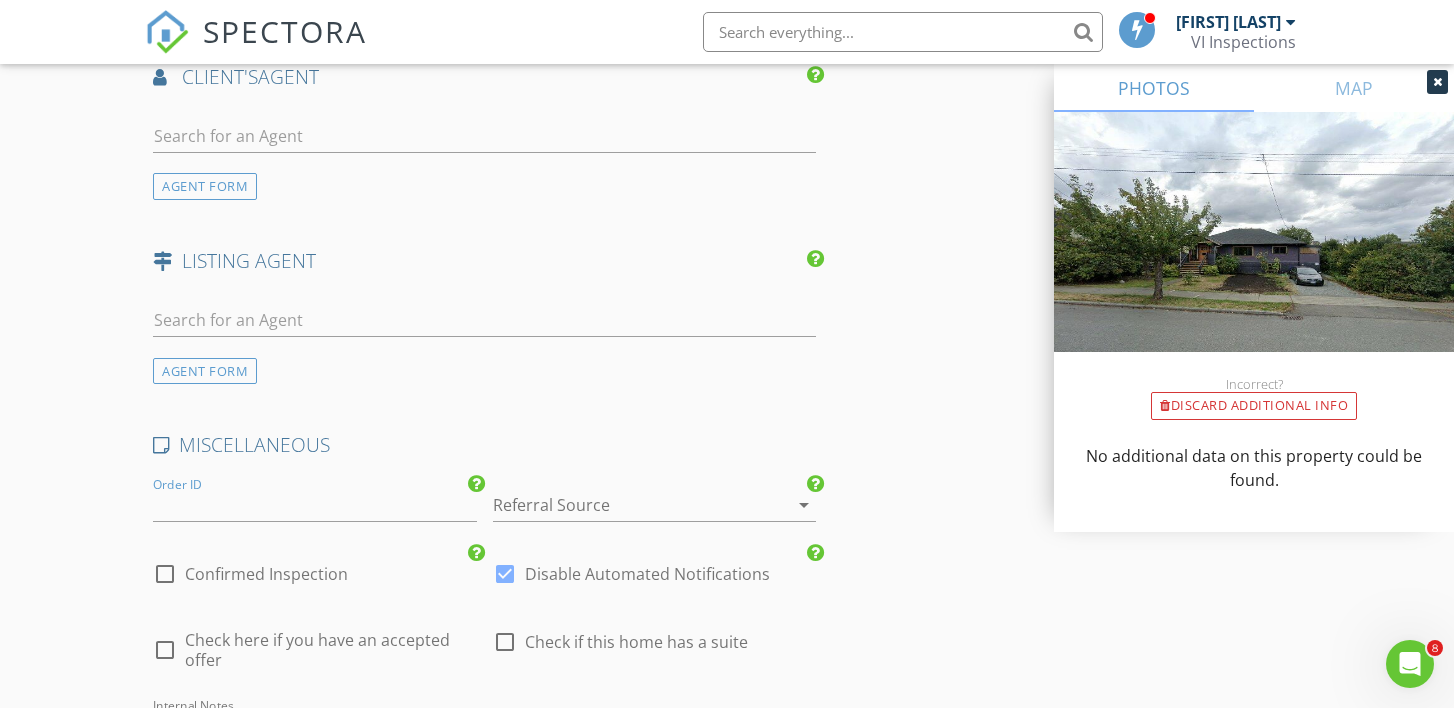 click at bounding box center [626, 505] 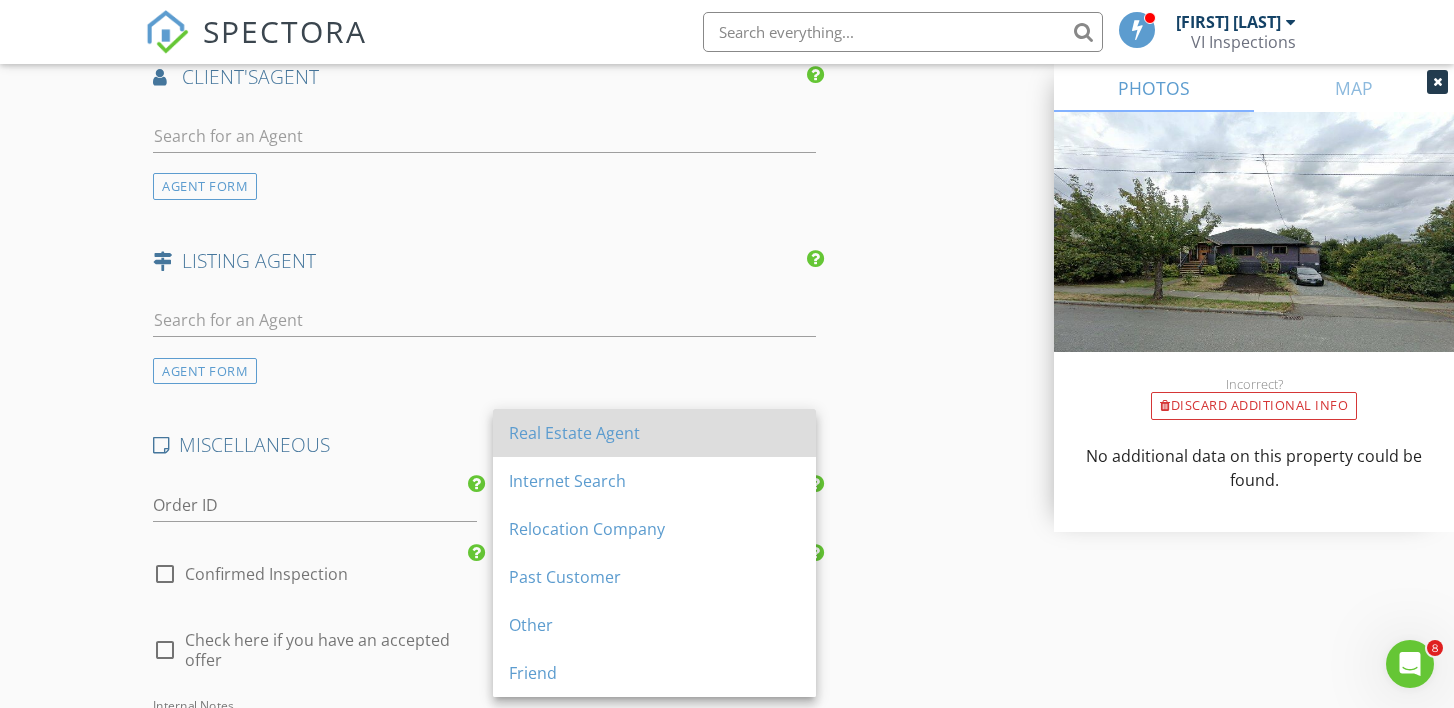 click on "Real Estate Agent" at bounding box center [654, 433] 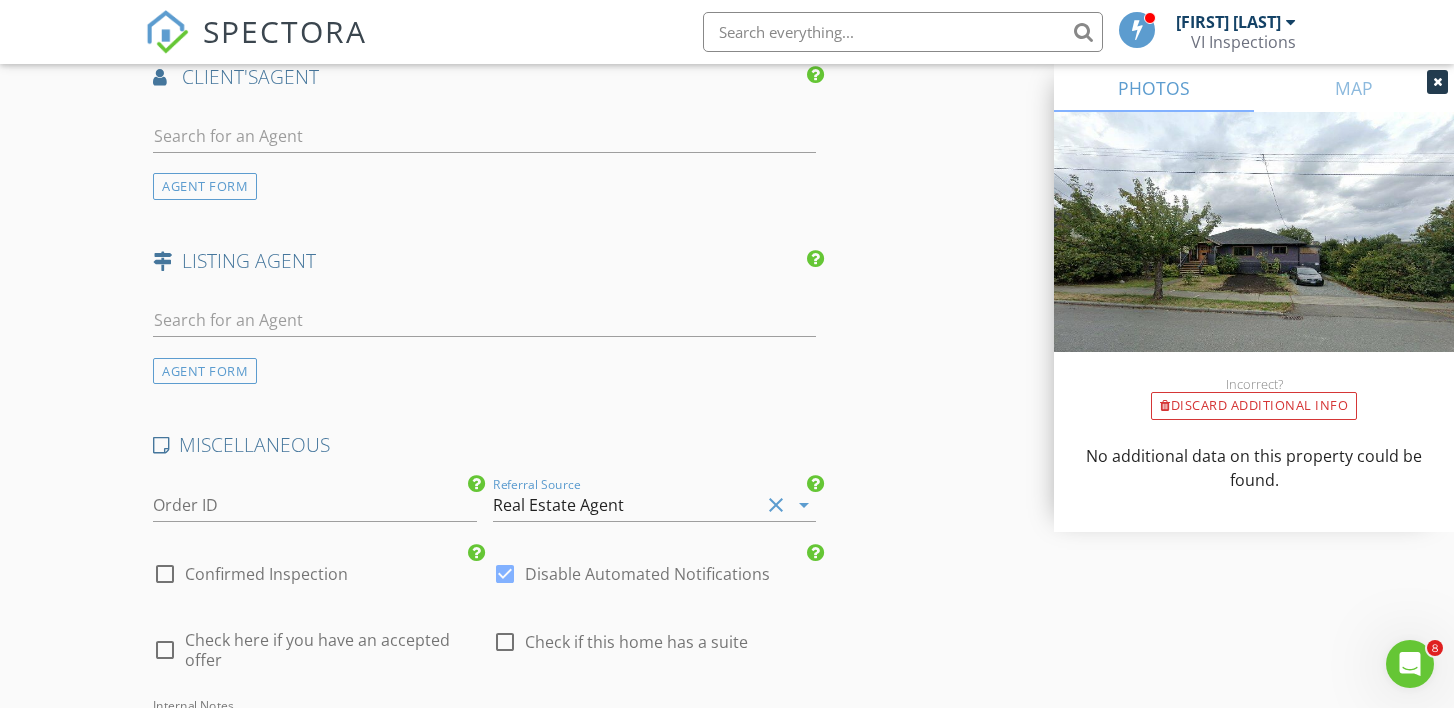 click on "check_box_outline_blank Confirmed Inspection" at bounding box center (250, 586) 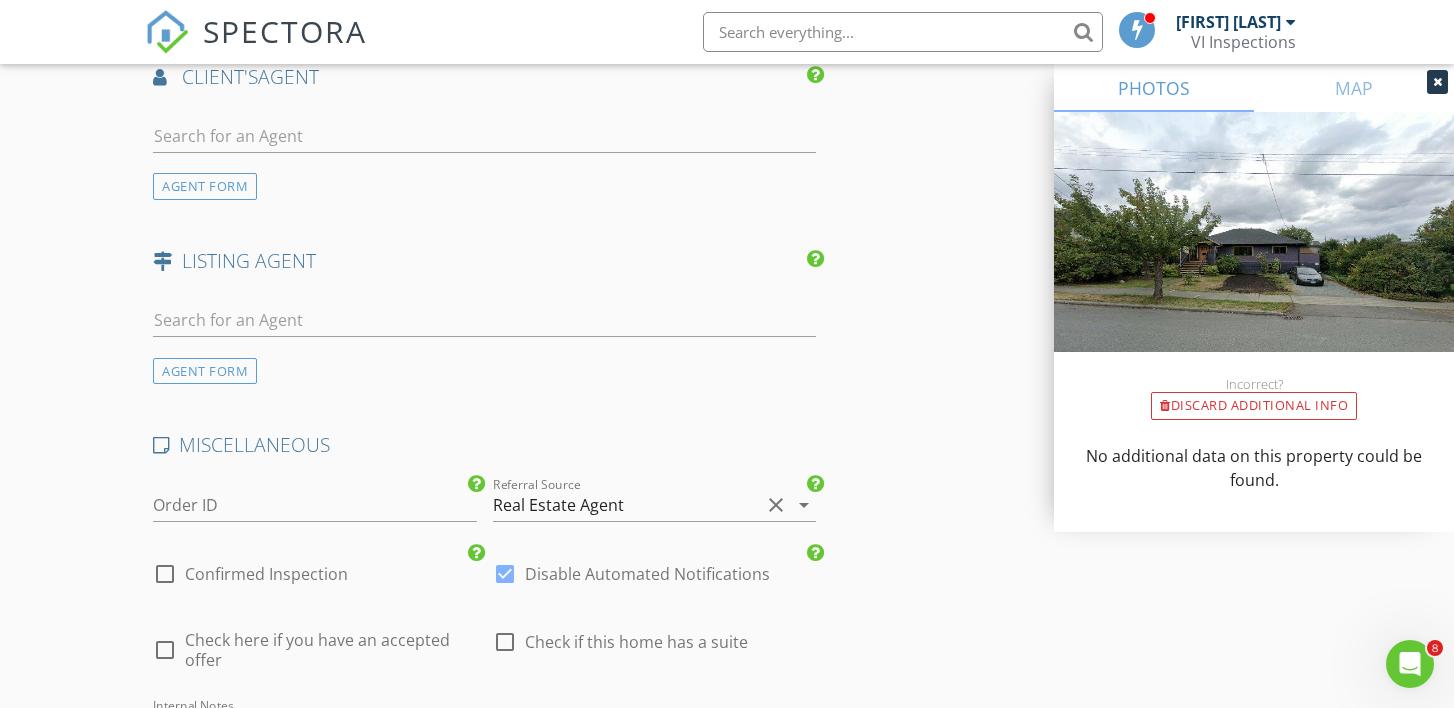 click on "check_box_outline_blank Confirmed Inspection" at bounding box center [314, 584] 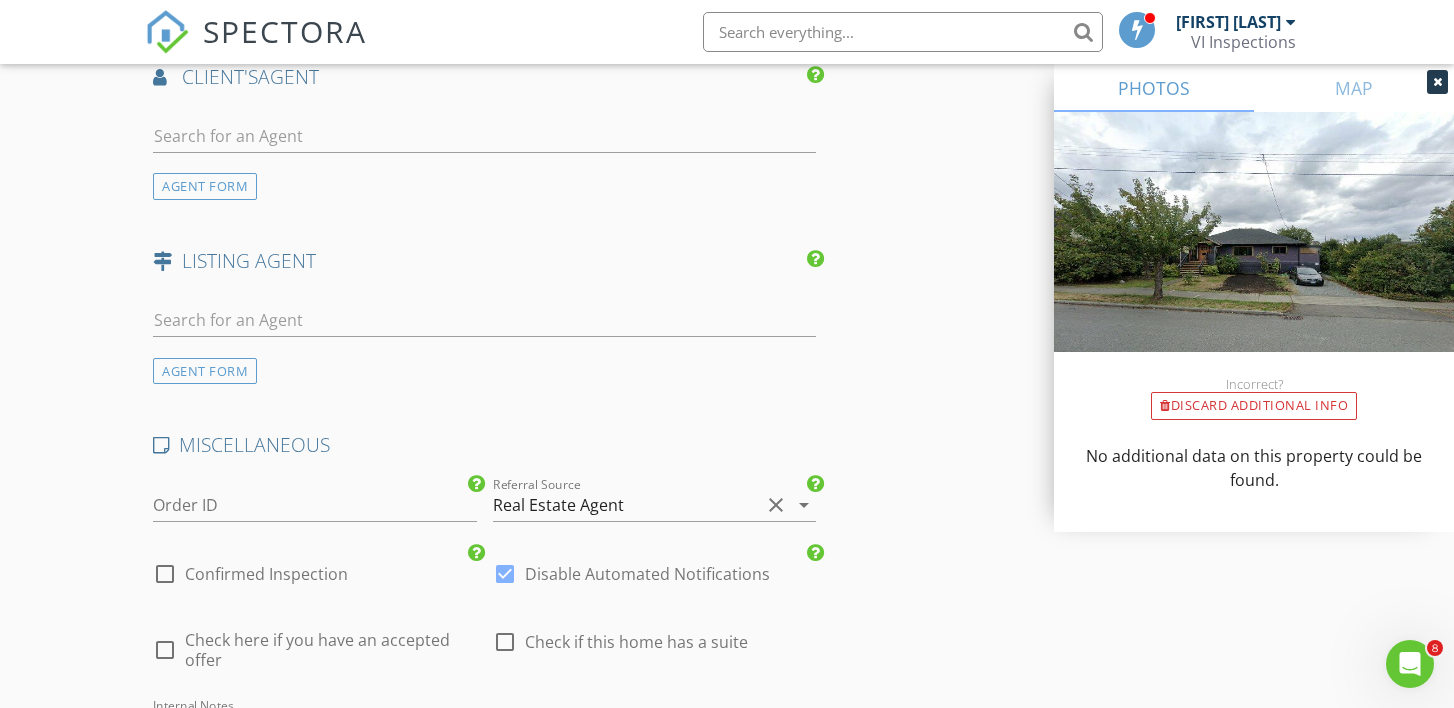 checkbox on "true" 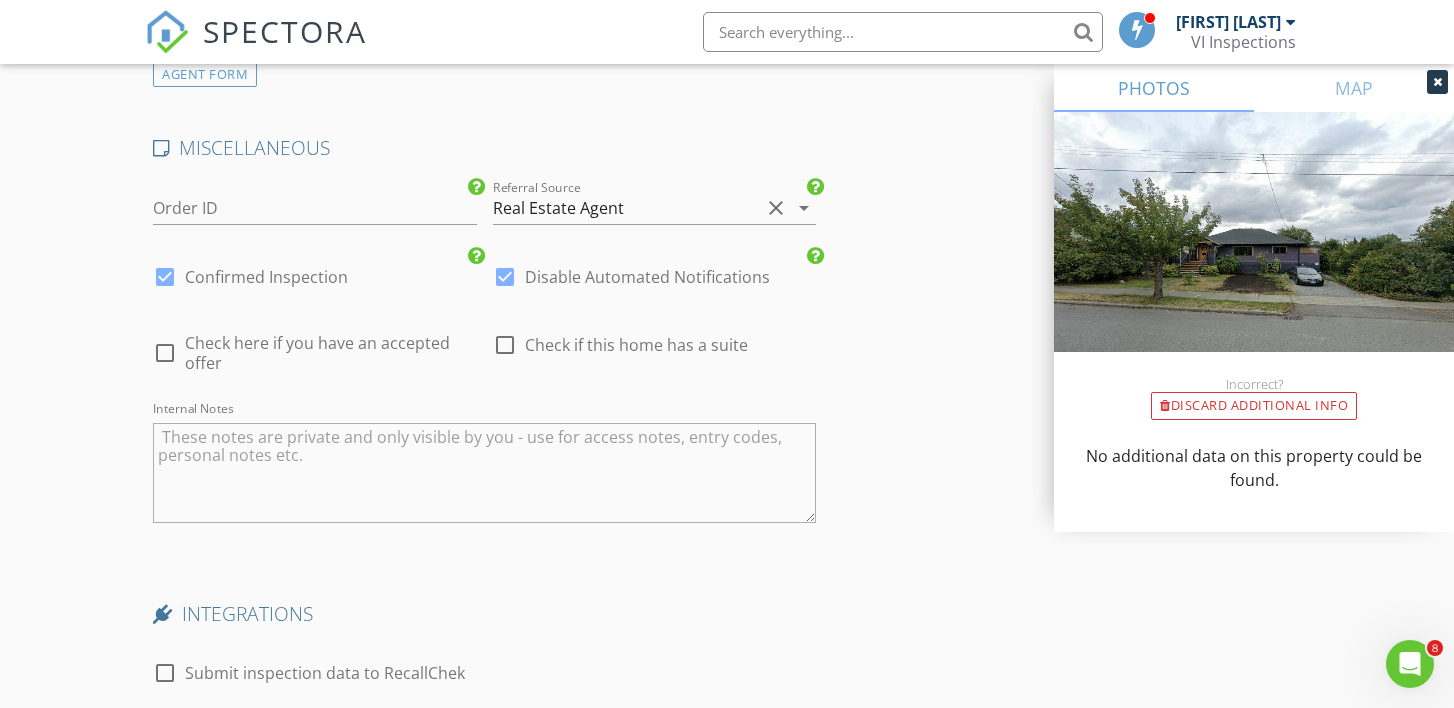 scroll, scrollTop: 2988, scrollLeft: 0, axis: vertical 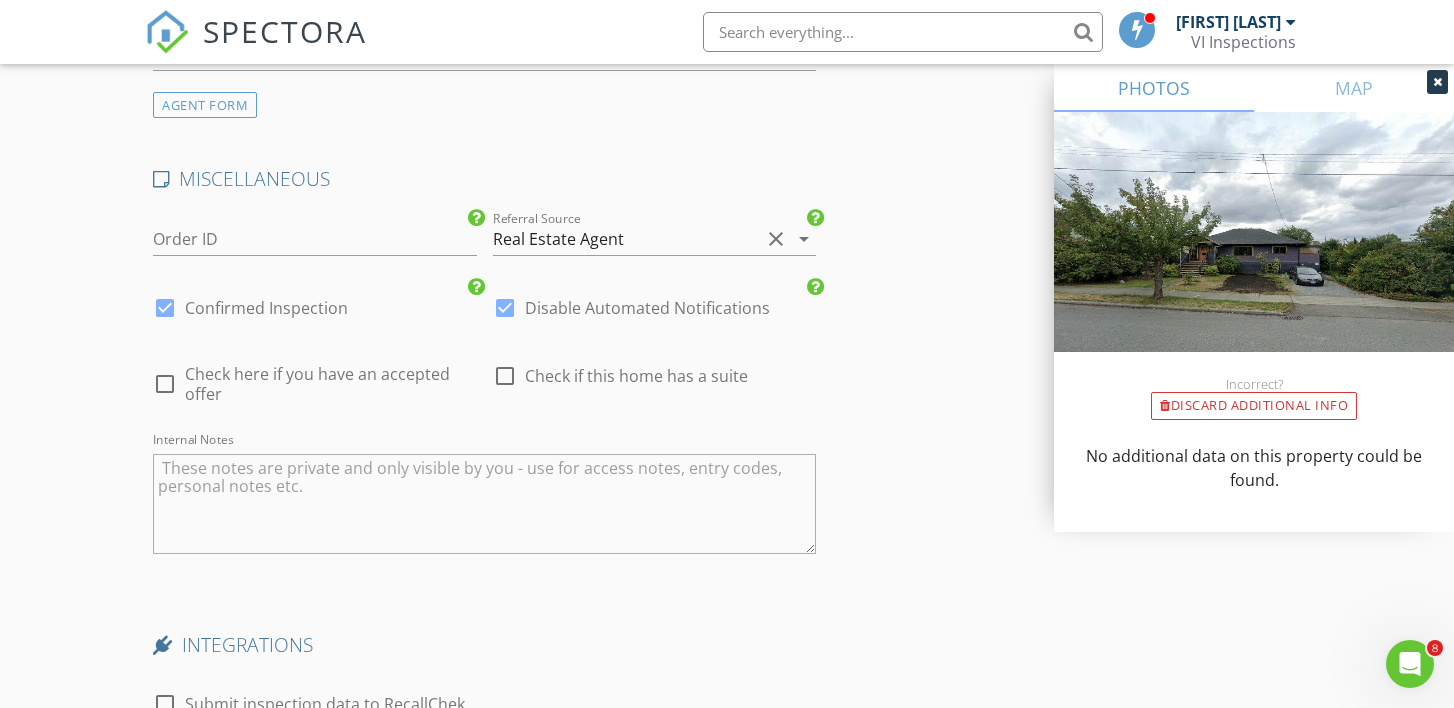 click at bounding box center (484, 504) 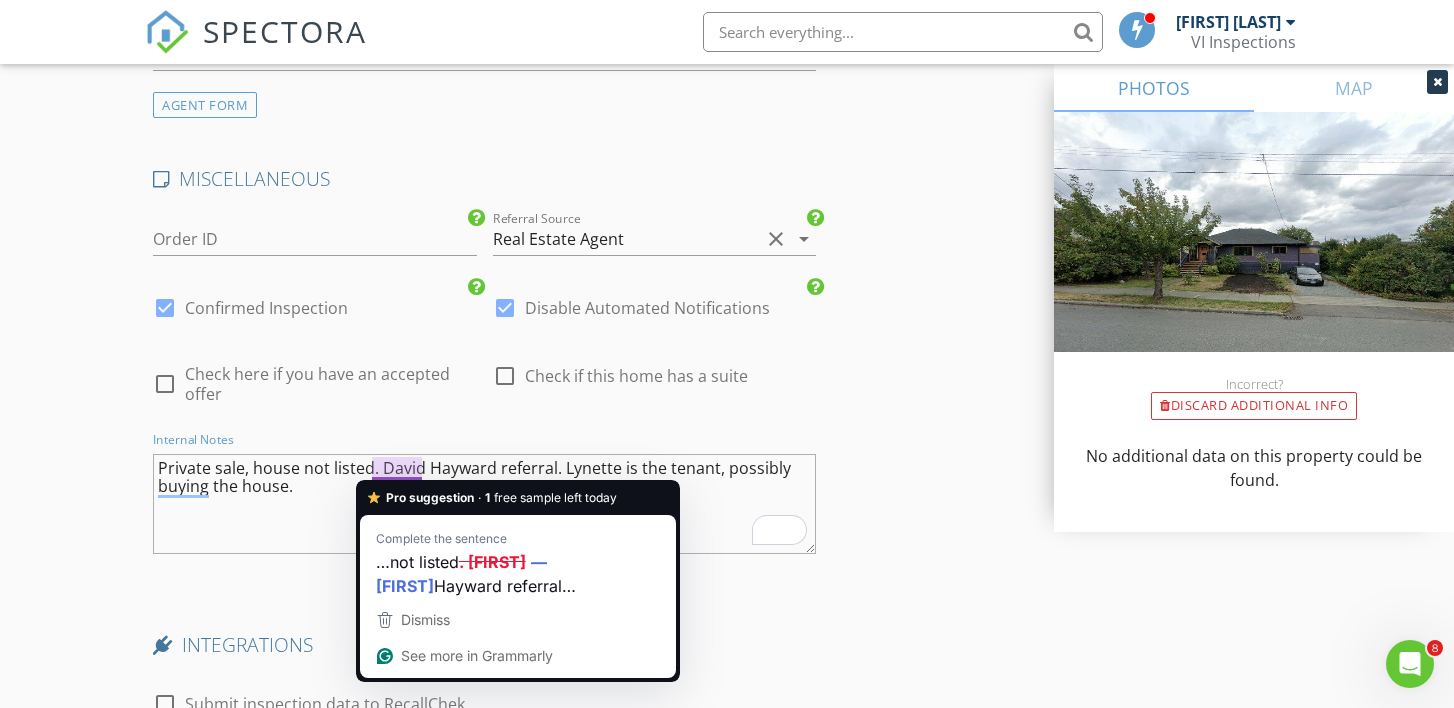 click on "Private sale, house not listed. [LAST] referral. [FIRST] is the tenant, possibly buying the house." at bounding box center (484, 504) 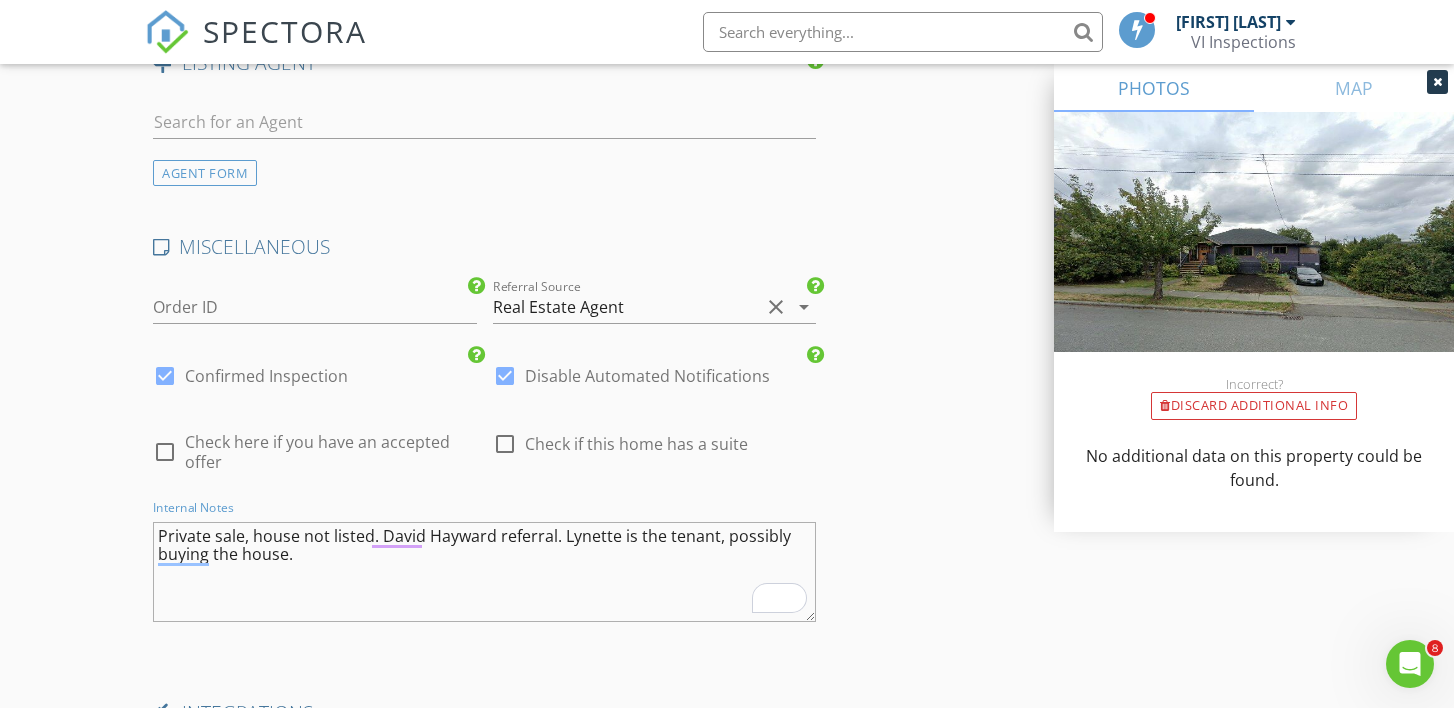scroll, scrollTop: 3380, scrollLeft: 0, axis: vertical 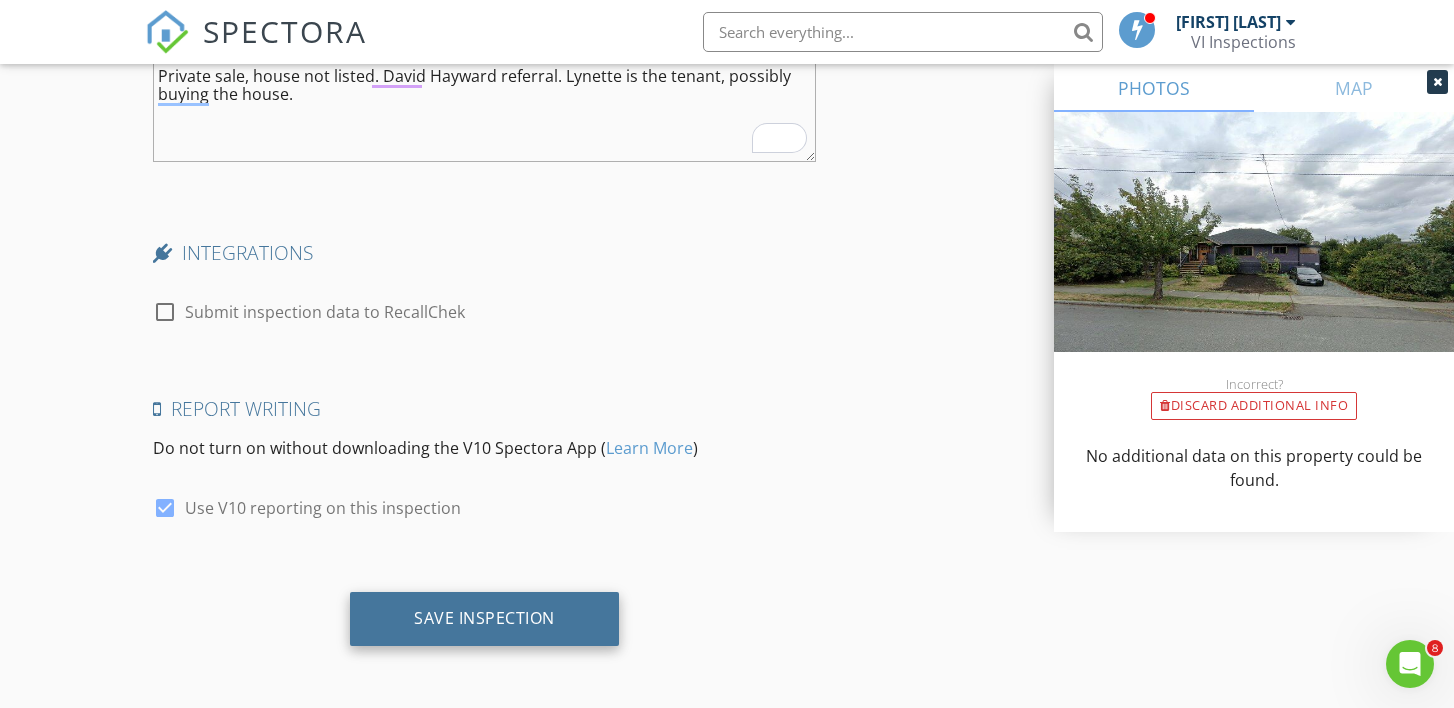 type on "Private sale, house not listed. [LAST] referral. [FIRST] is the tenant, possibly buying the house." 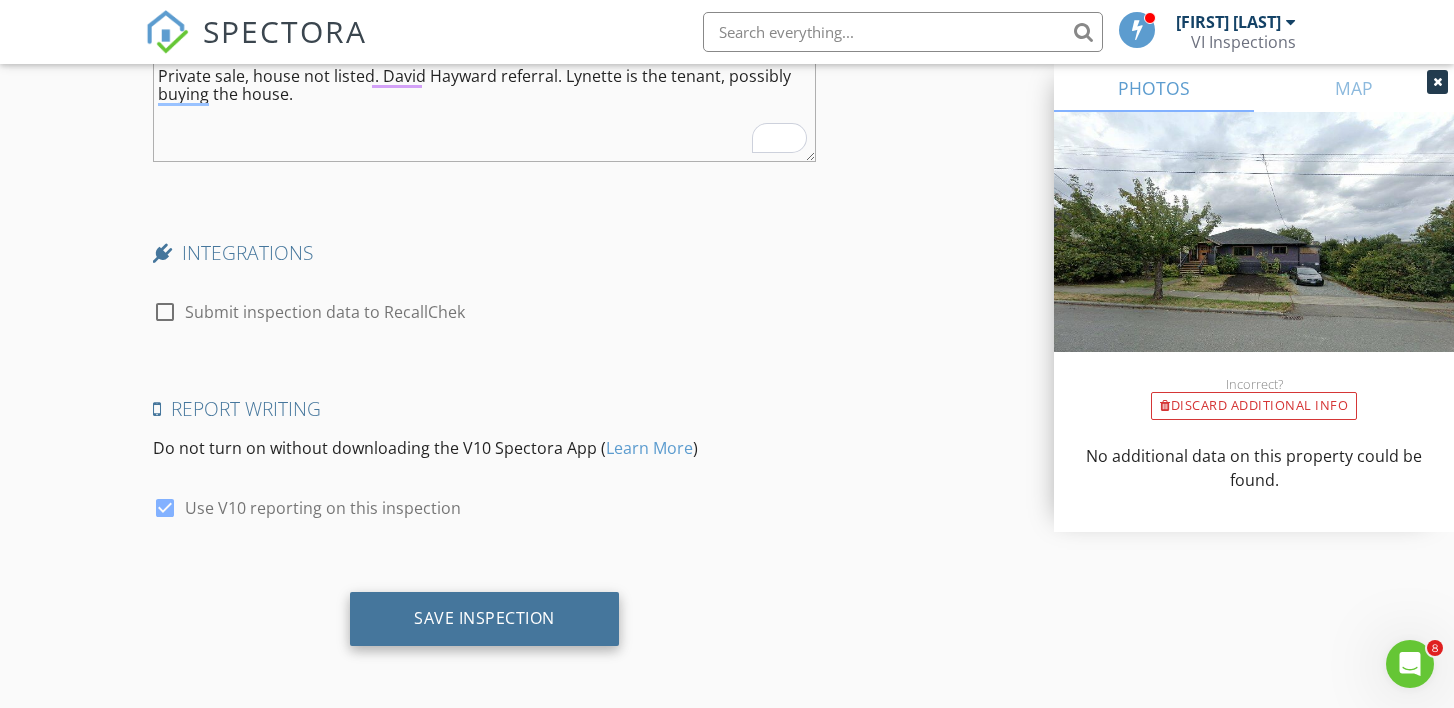 click on "Save Inspection" at bounding box center [484, 619] 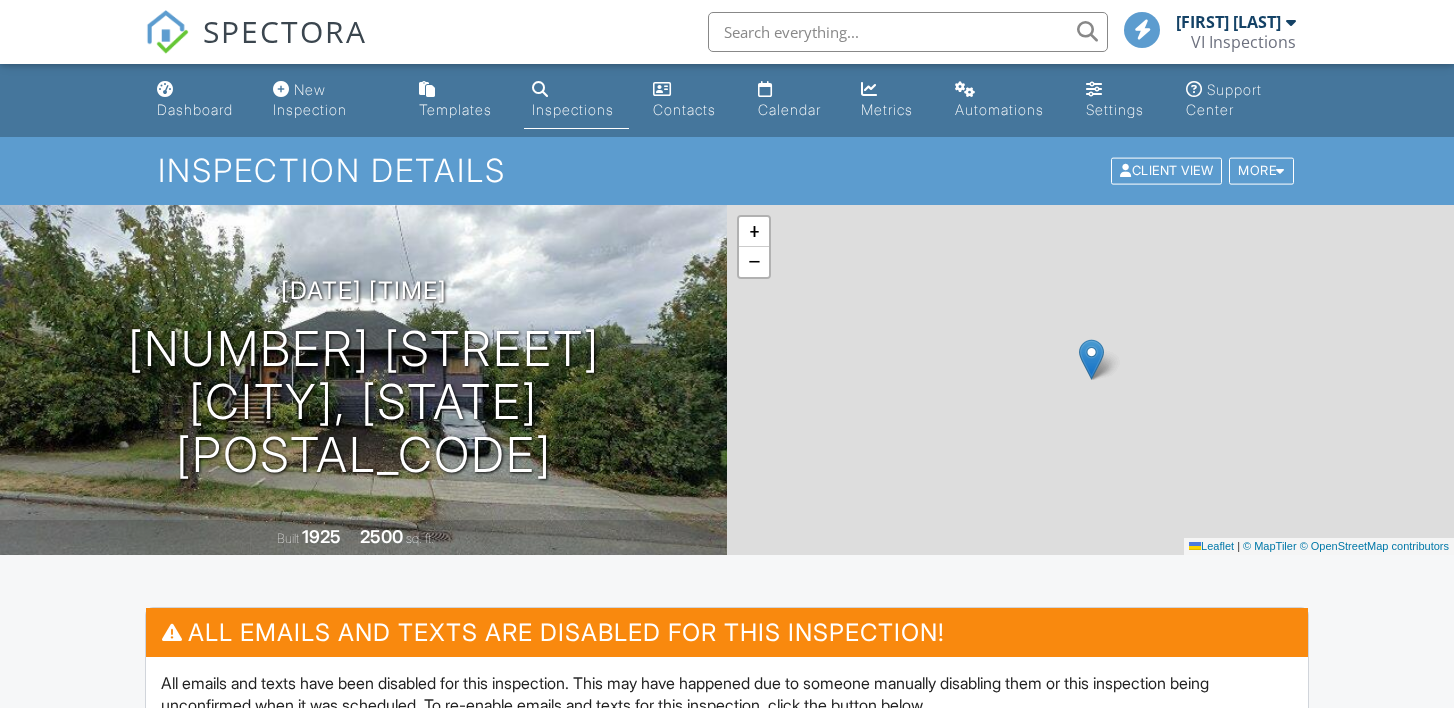 scroll, scrollTop: 0, scrollLeft: 0, axis: both 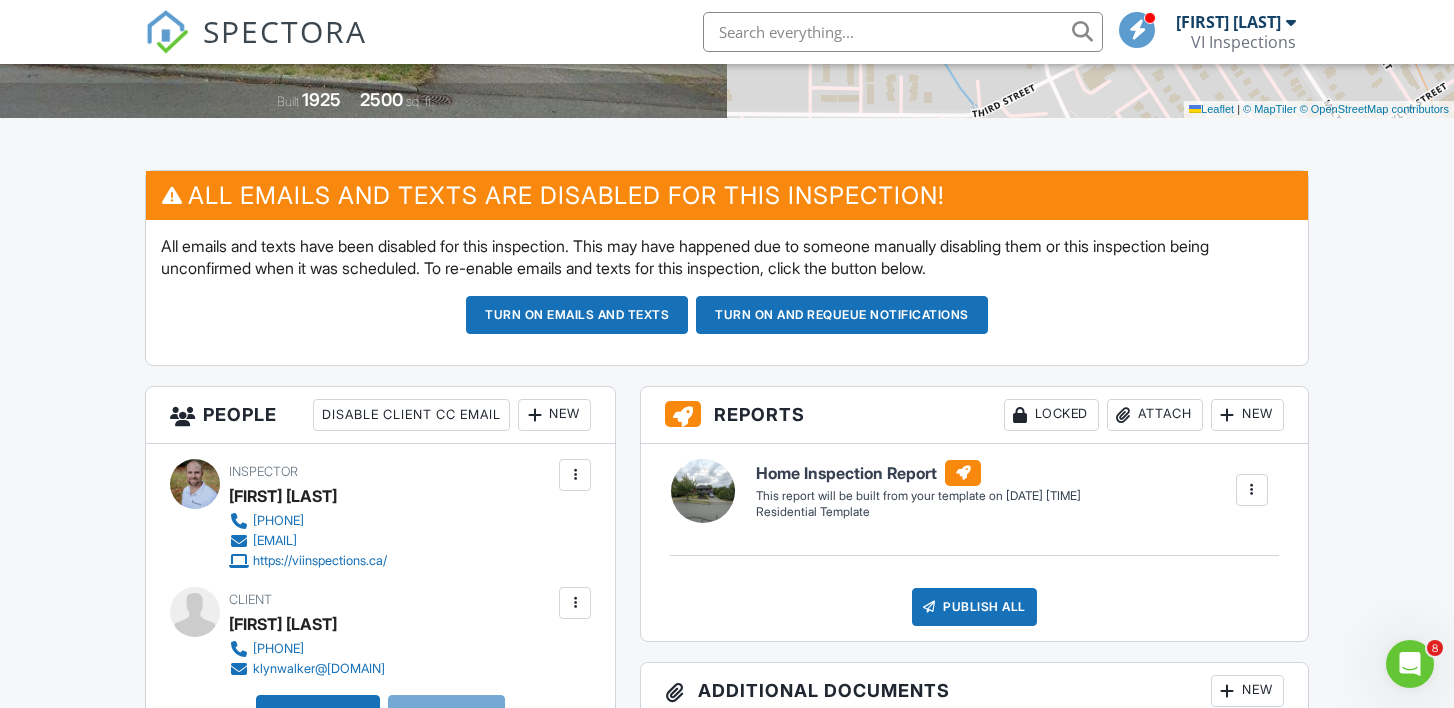 click on "Turn on and Requeue Notifications" at bounding box center [842, 315] 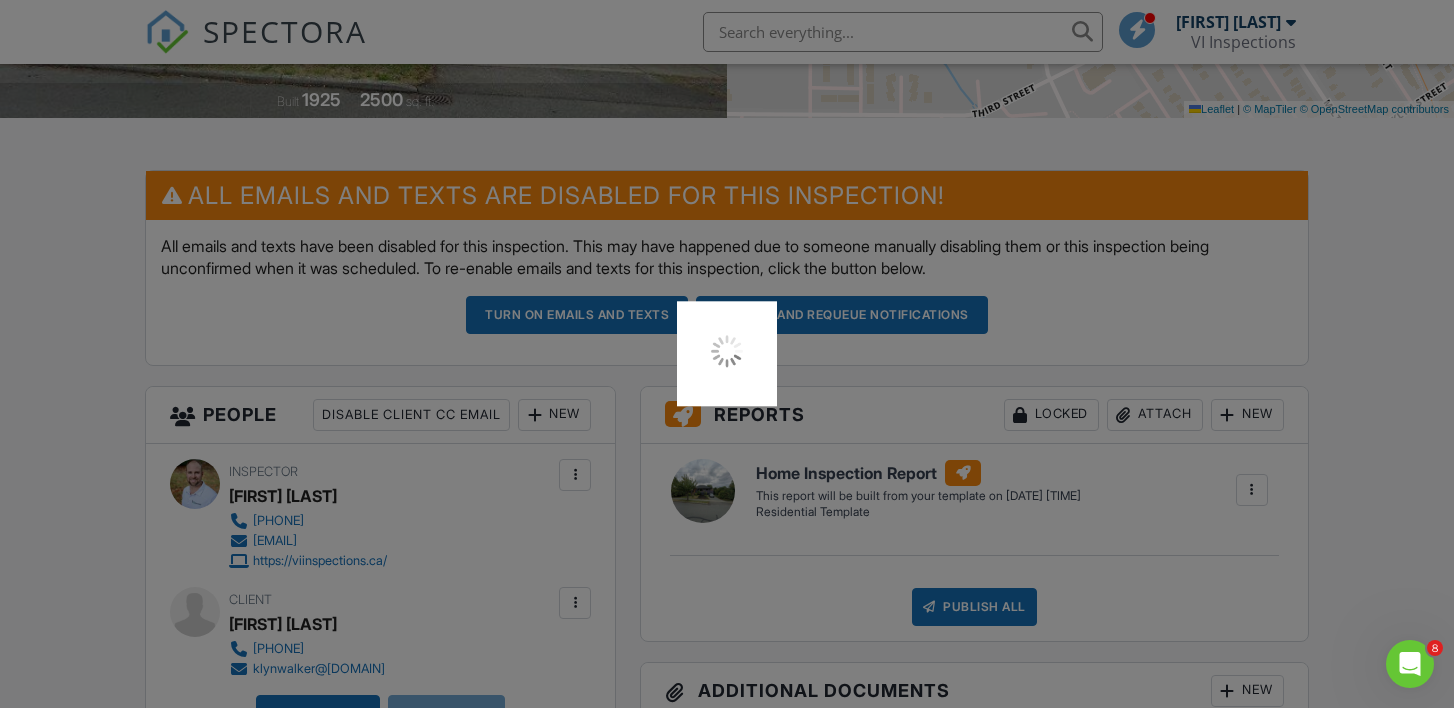 scroll, scrollTop: 182, scrollLeft: 0, axis: vertical 